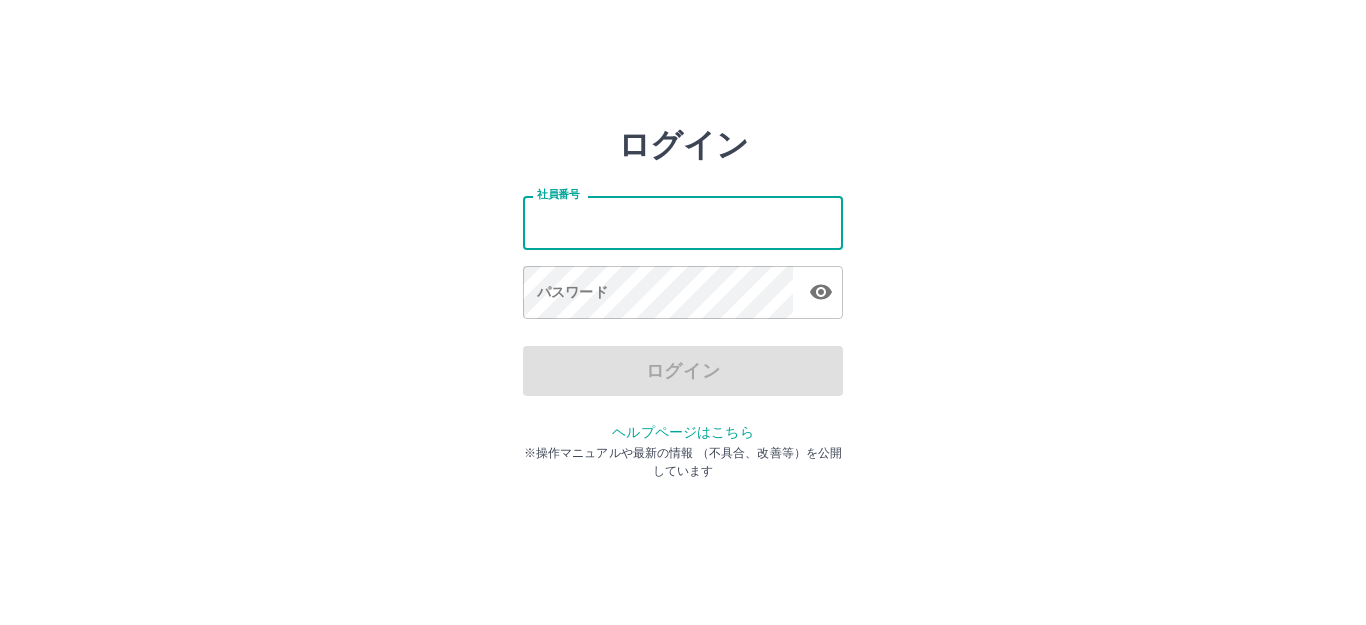 scroll, scrollTop: 0, scrollLeft: 0, axis: both 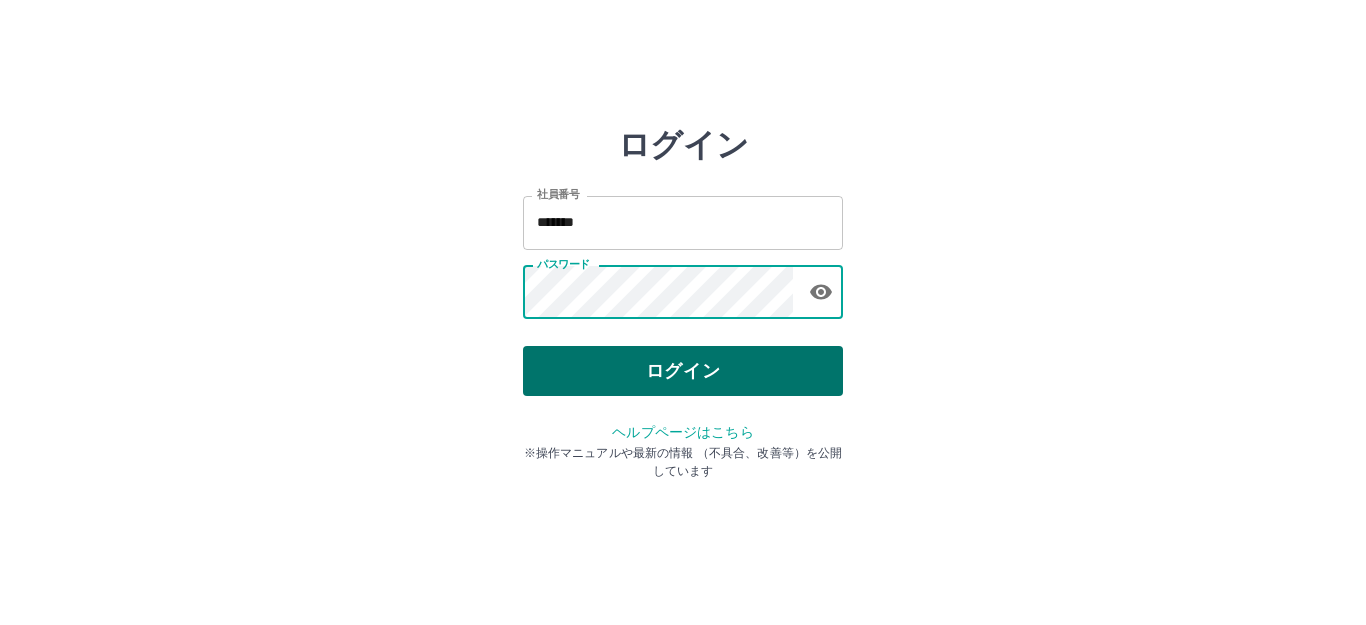 click on "ログイン" at bounding box center (683, 371) 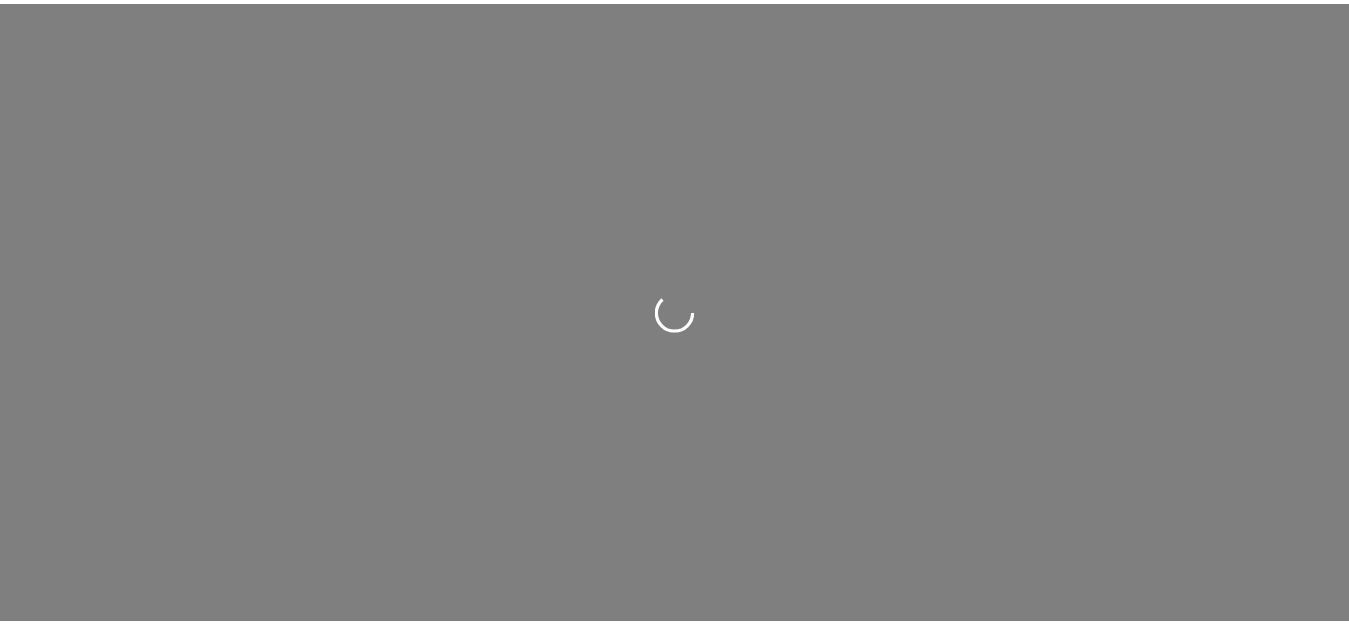 scroll, scrollTop: 0, scrollLeft: 0, axis: both 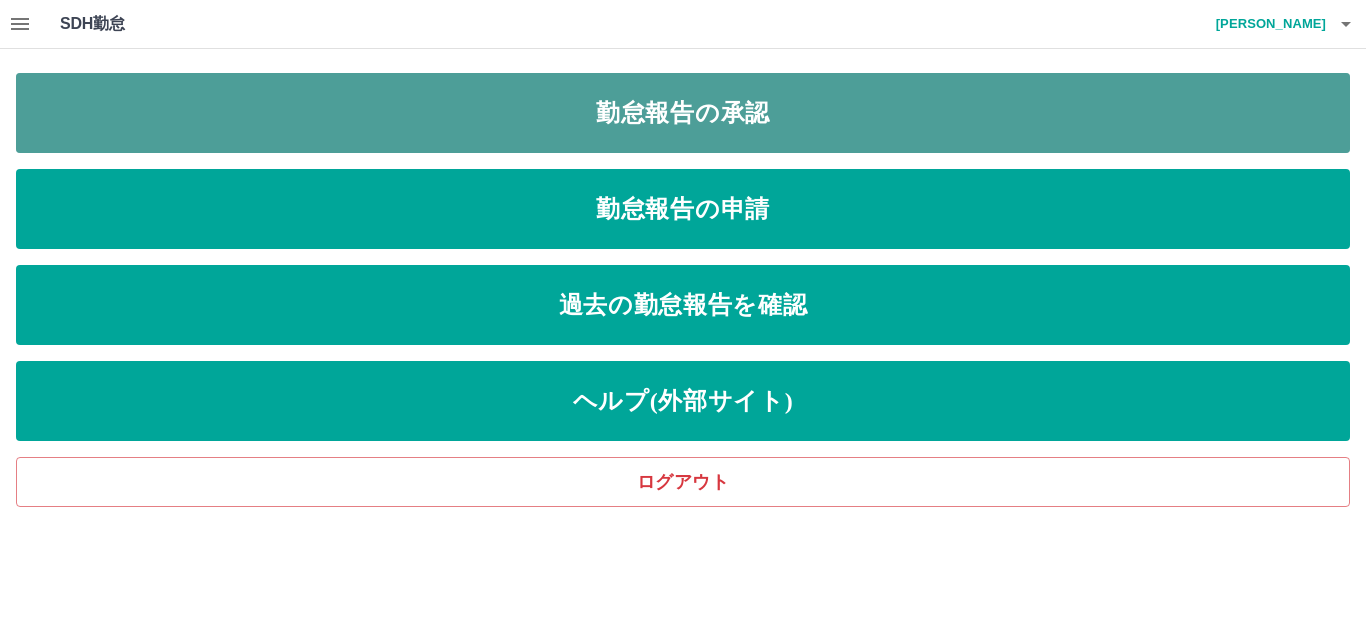 click on "勤怠報告の承認" at bounding box center (683, 113) 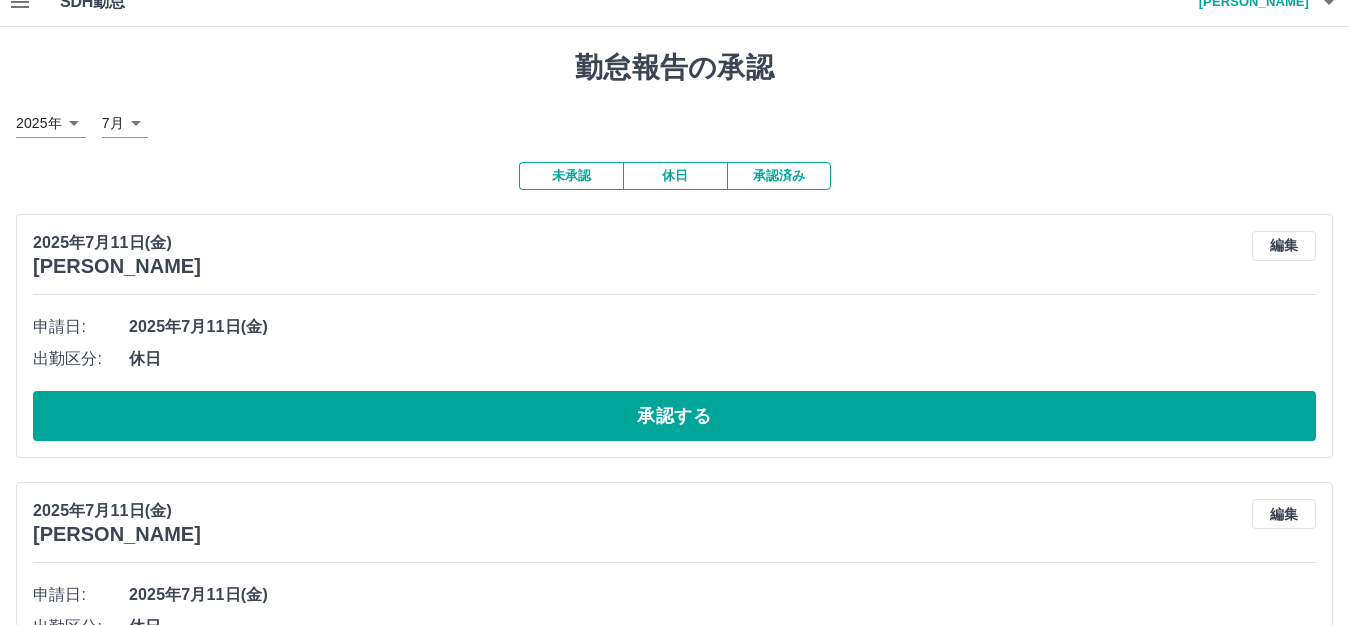 scroll, scrollTop: 0, scrollLeft: 0, axis: both 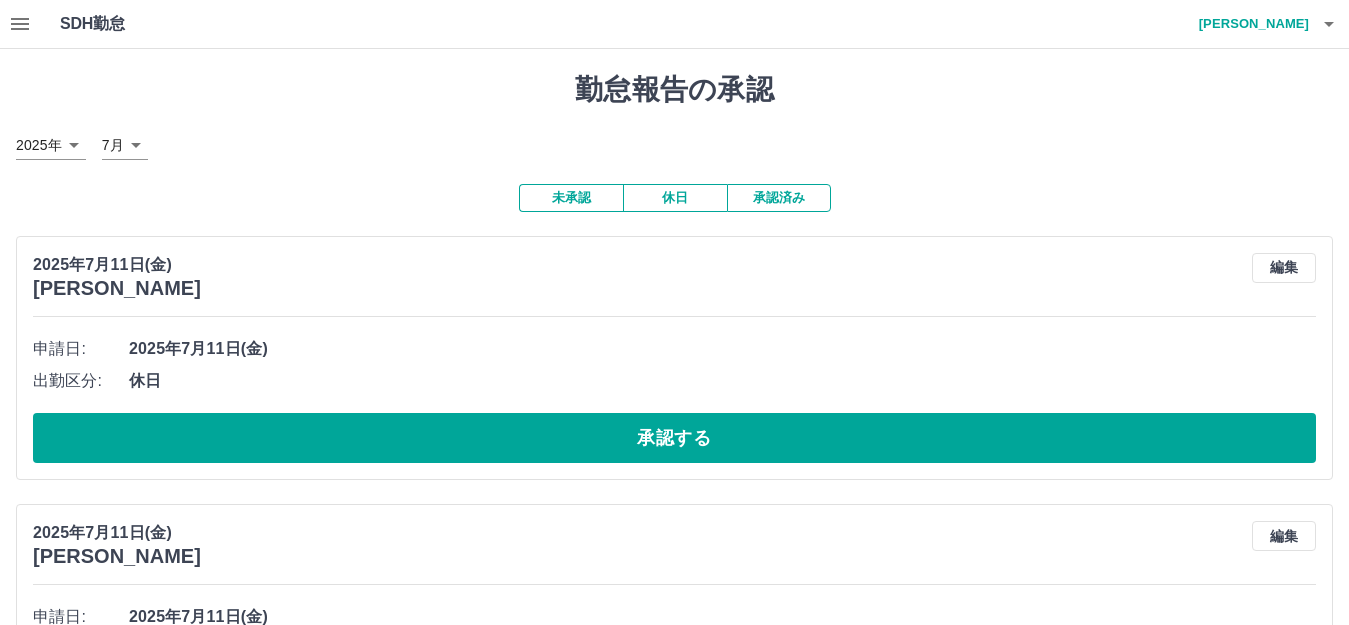 click 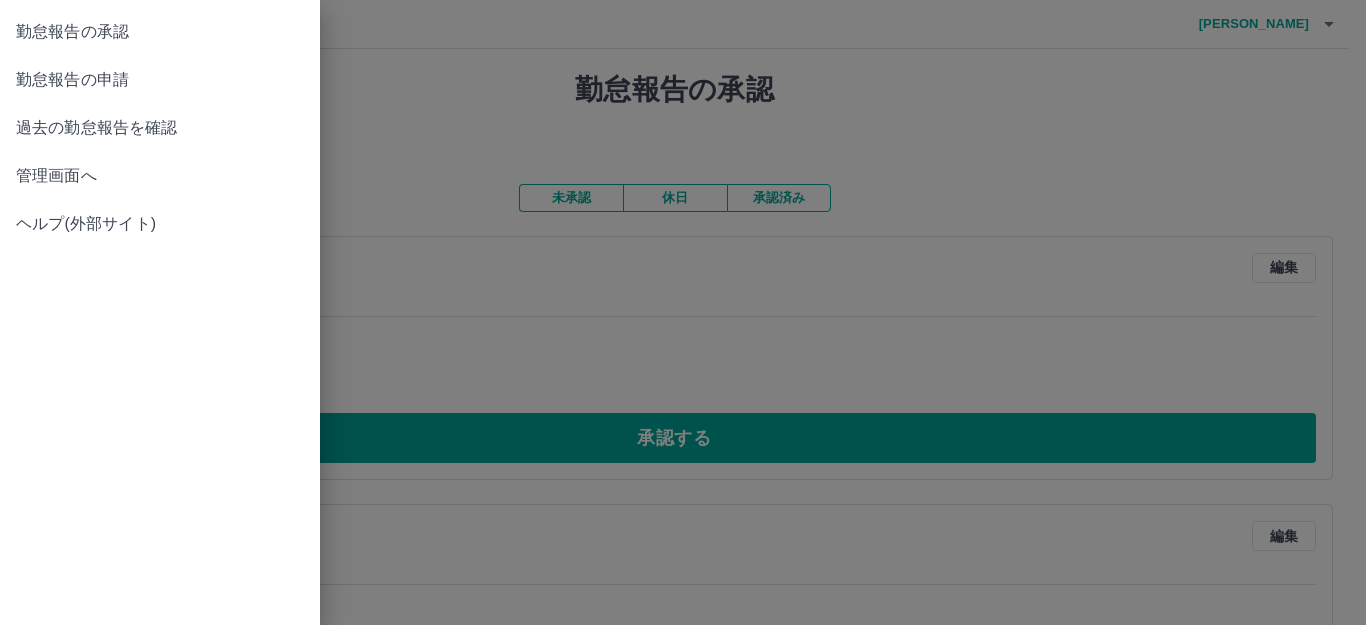 click on "勤怠報告の申請" at bounding box center (160, 80) 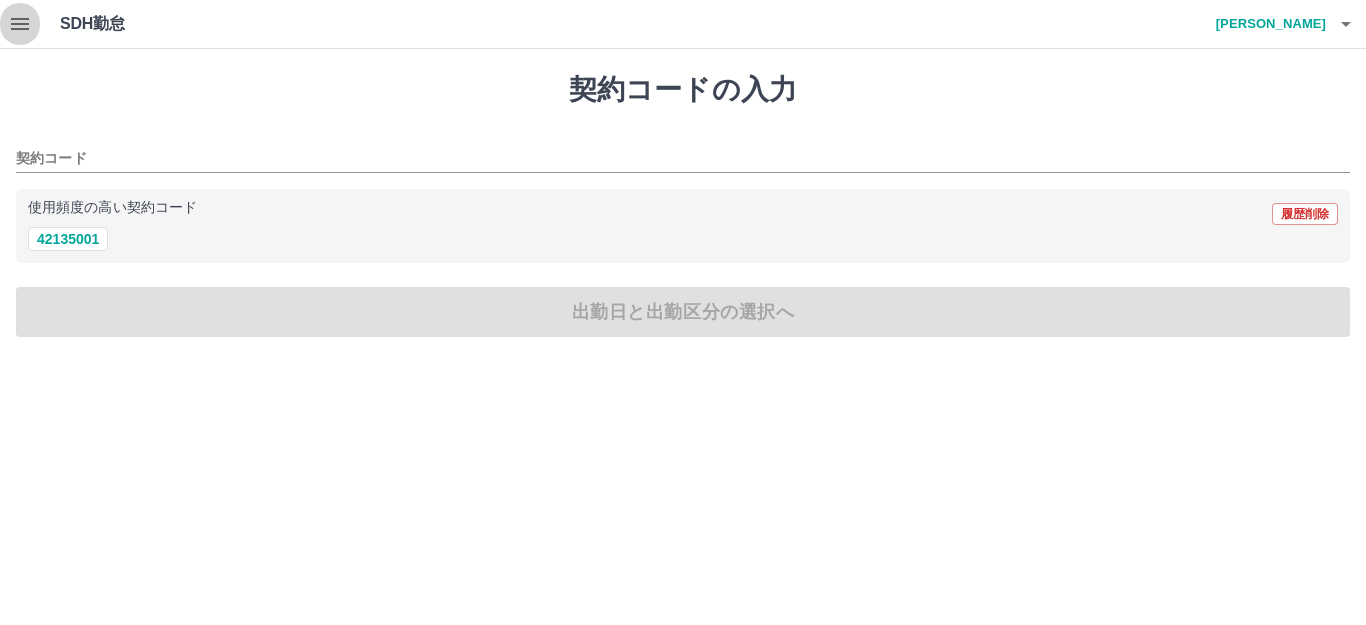 click 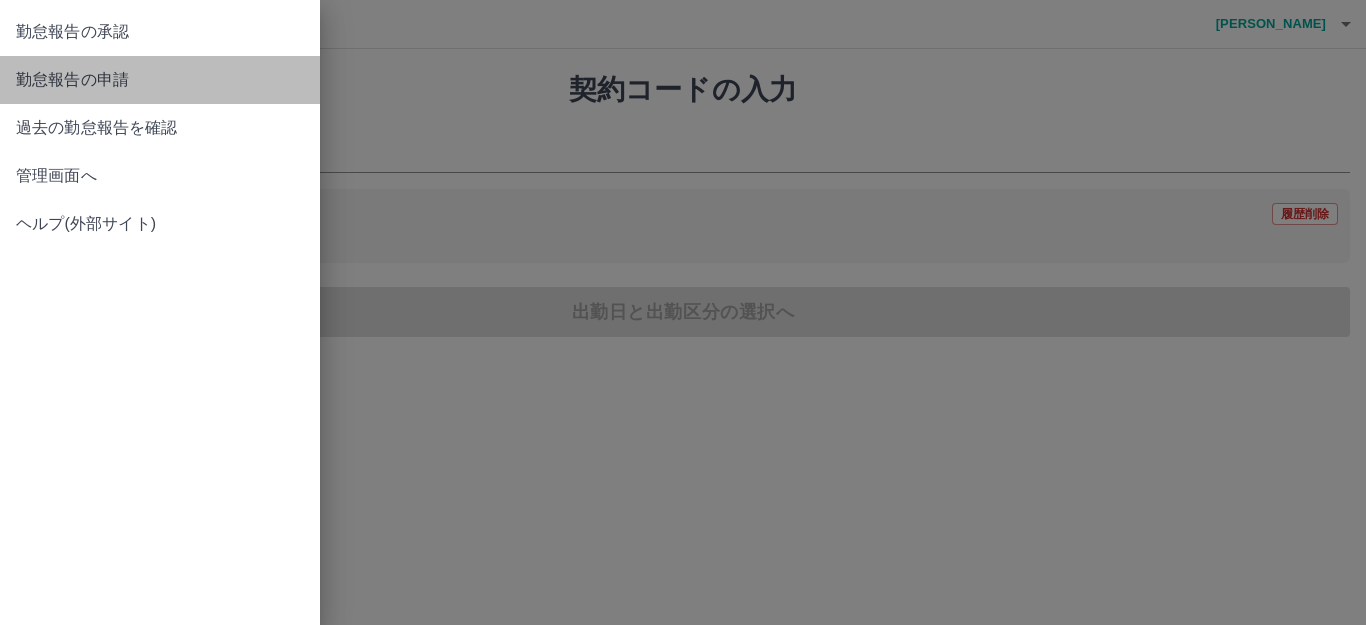 click on "勤怠報告の申請" at bounding box center (160, 80) 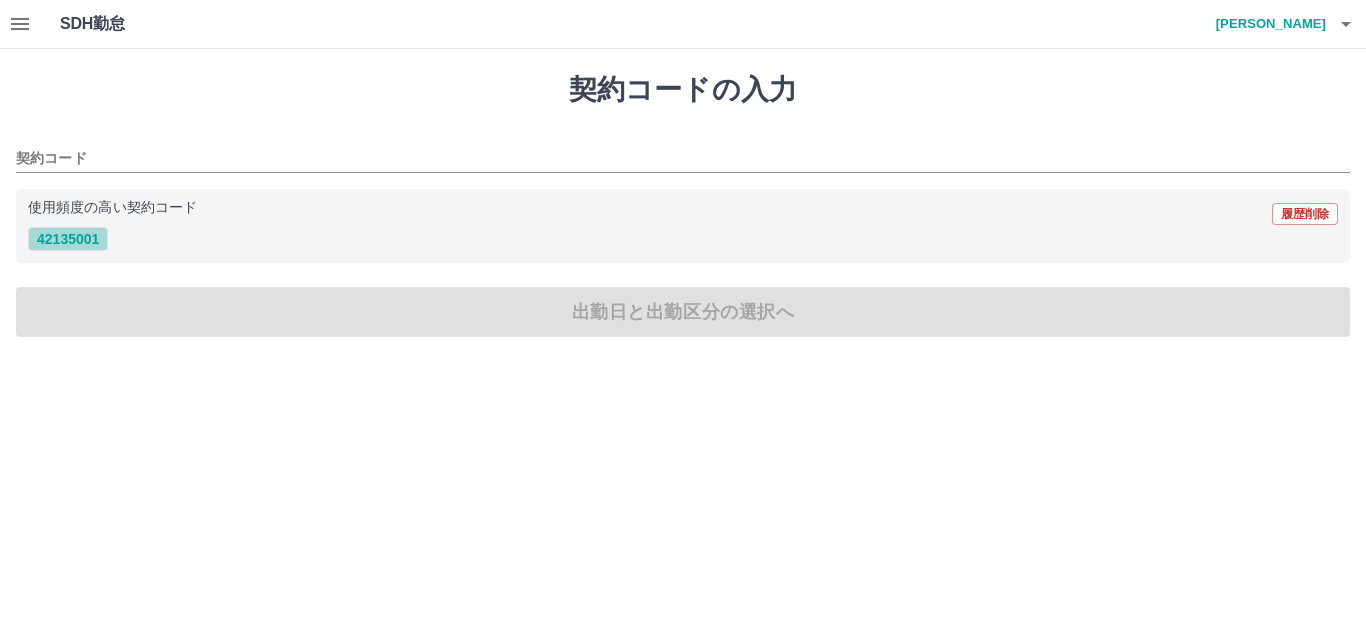 click on "42135001" at bounding box center (68, 239) 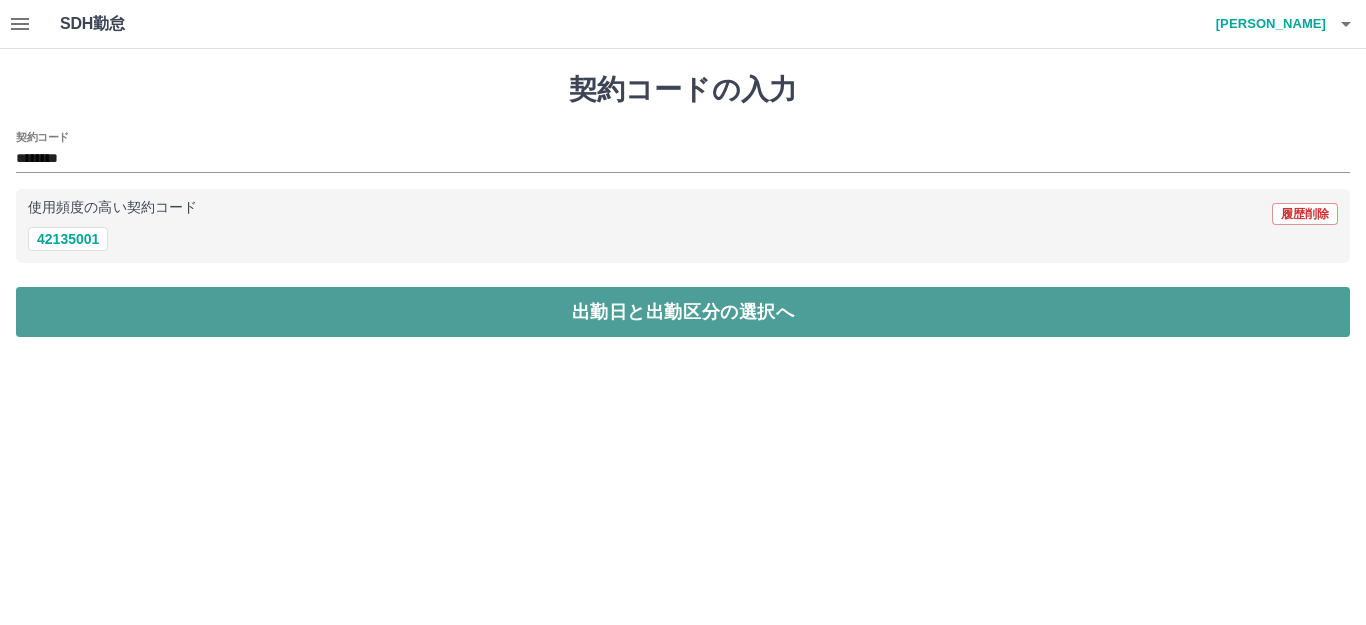 click on "出勤日と出勤区分の選択へ" at bounding box center (683, 312) 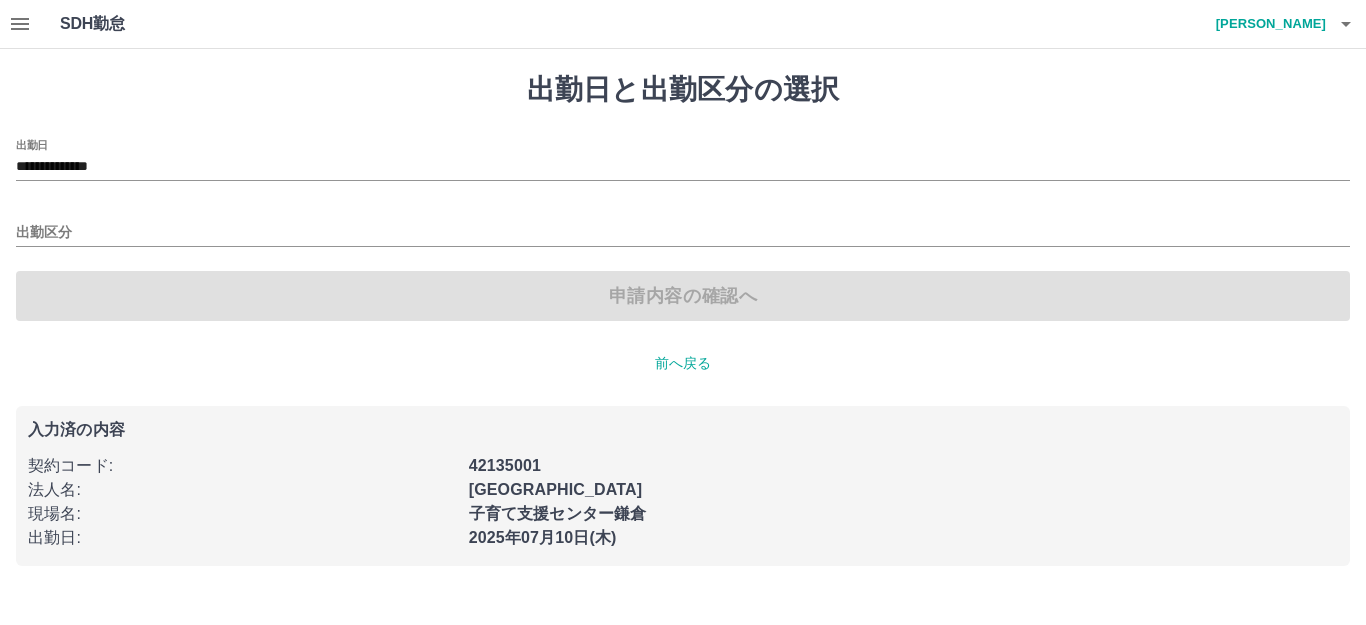 click 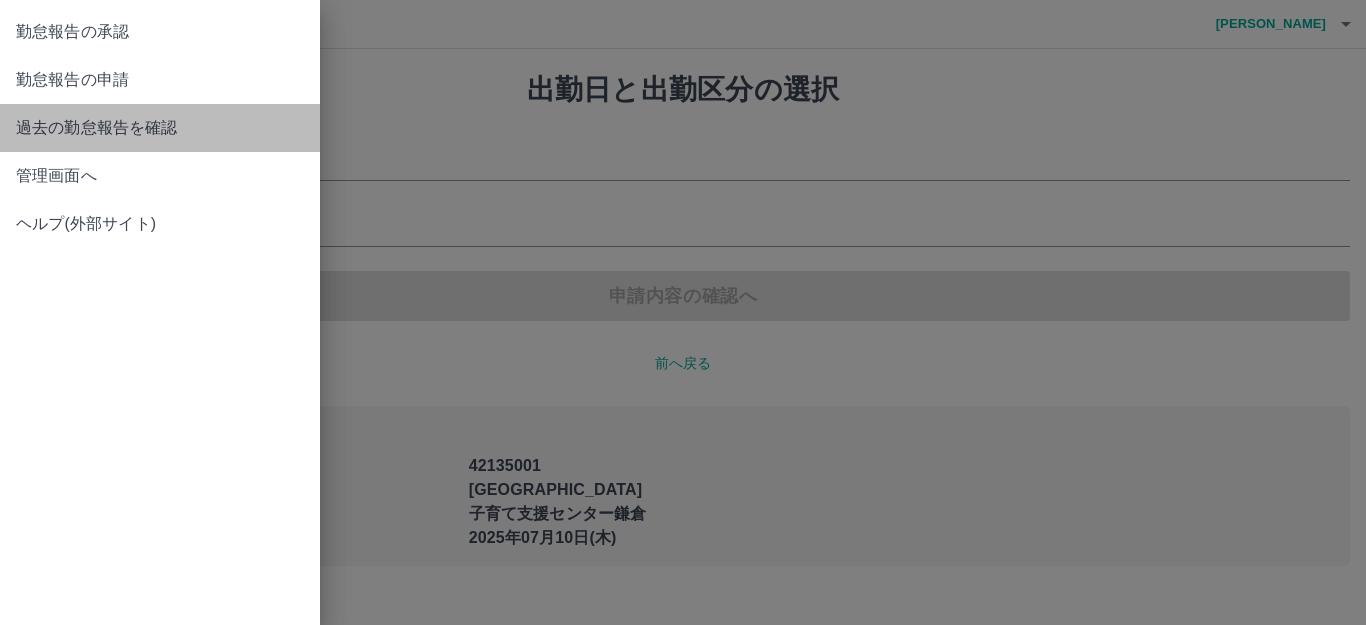 click on "過去の勤怠報告を確認" at bounding box center [160, 128] 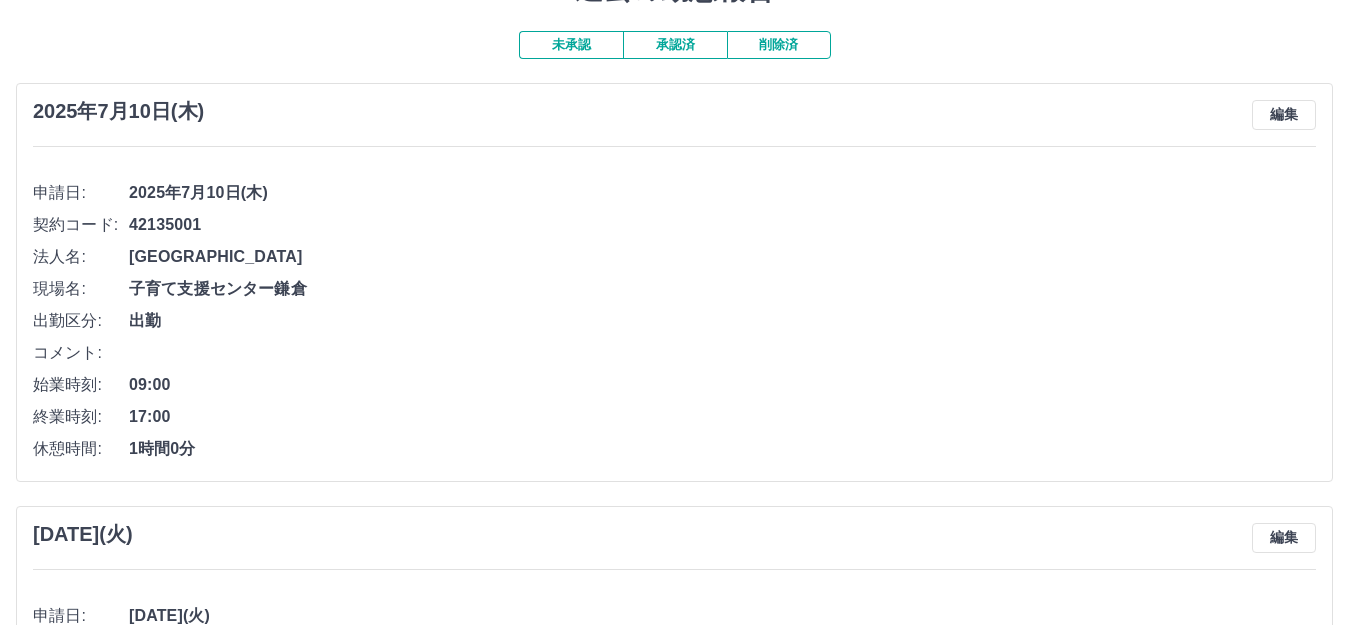 scroll, scrollTop: 0, scrollLeft: 0, axis: both 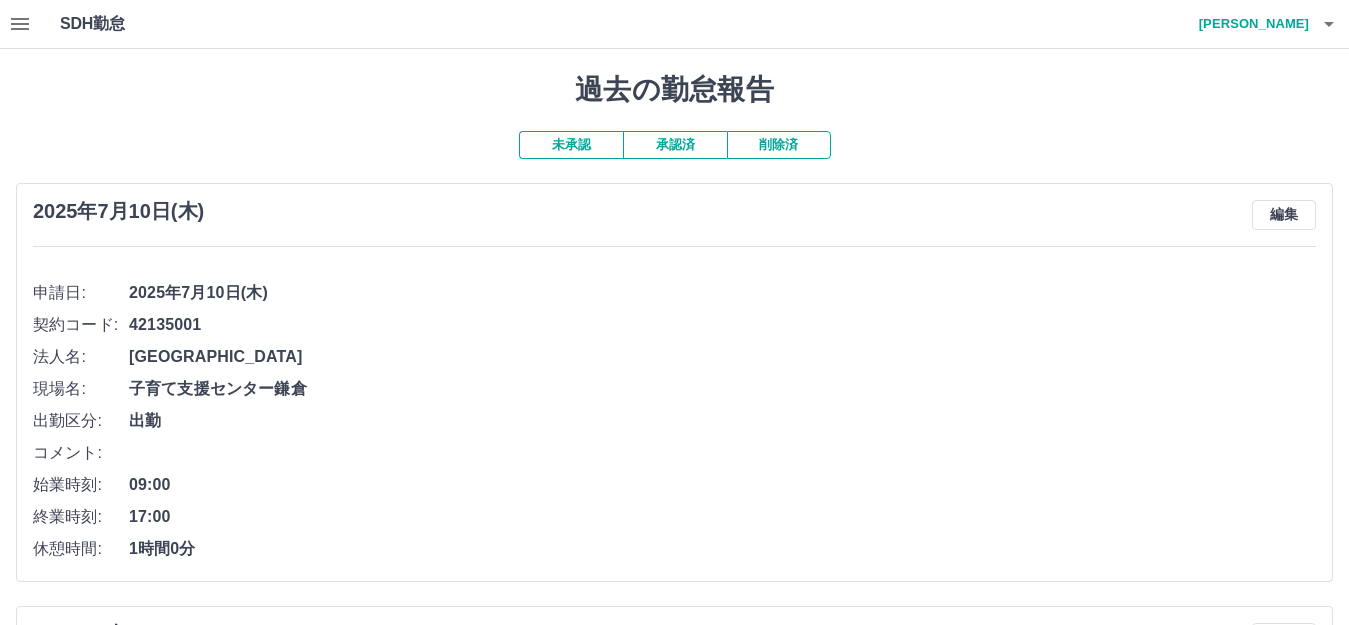 click 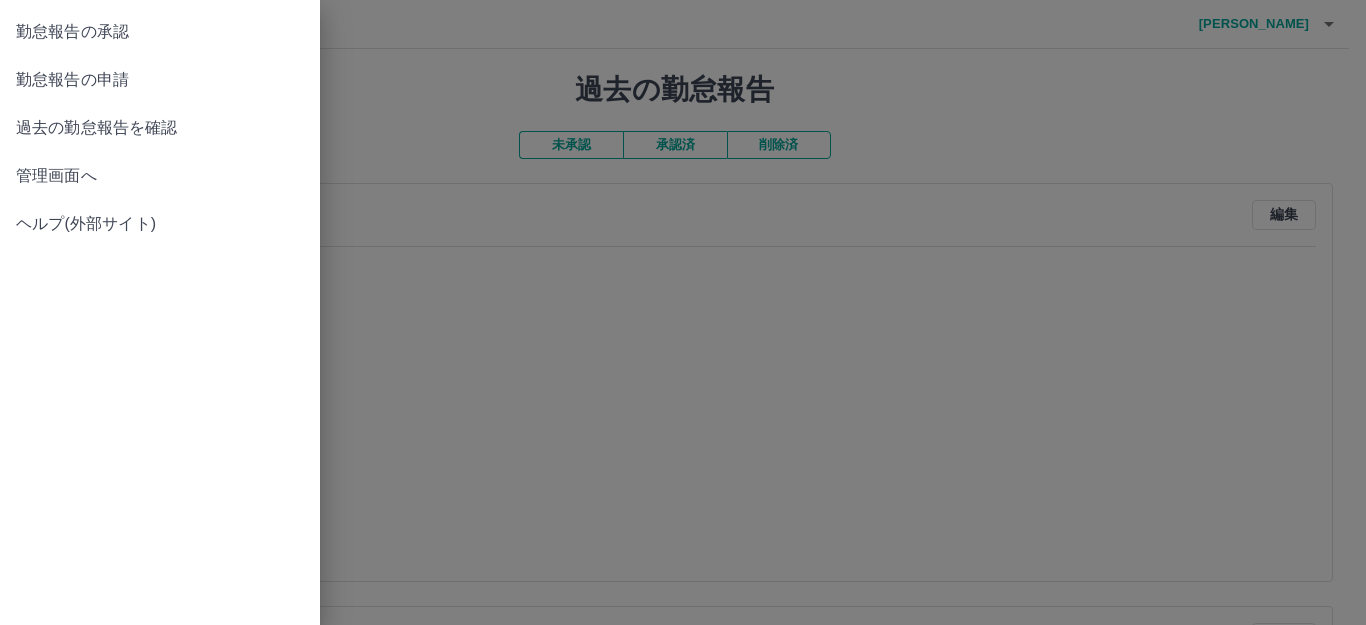 click on "勤怠報告の承認" at bounding box center [160, 32] 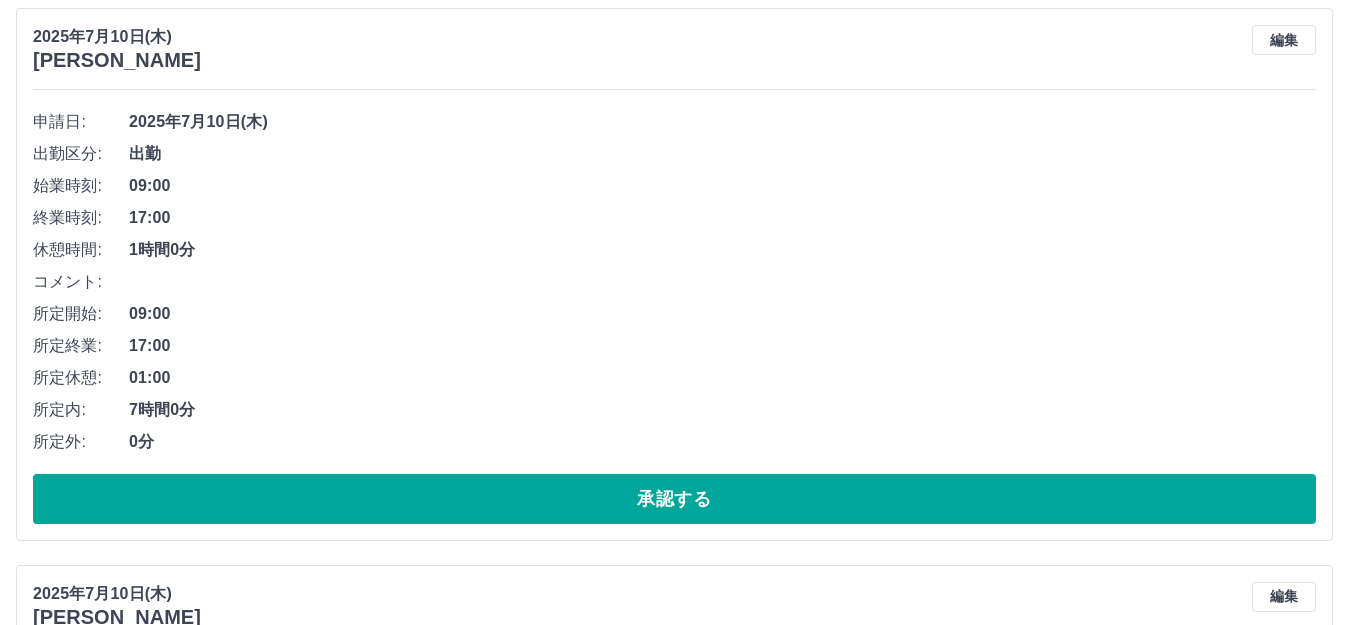 scroll, scrollTop: 800, scrollLeft: 0, axis: vertical 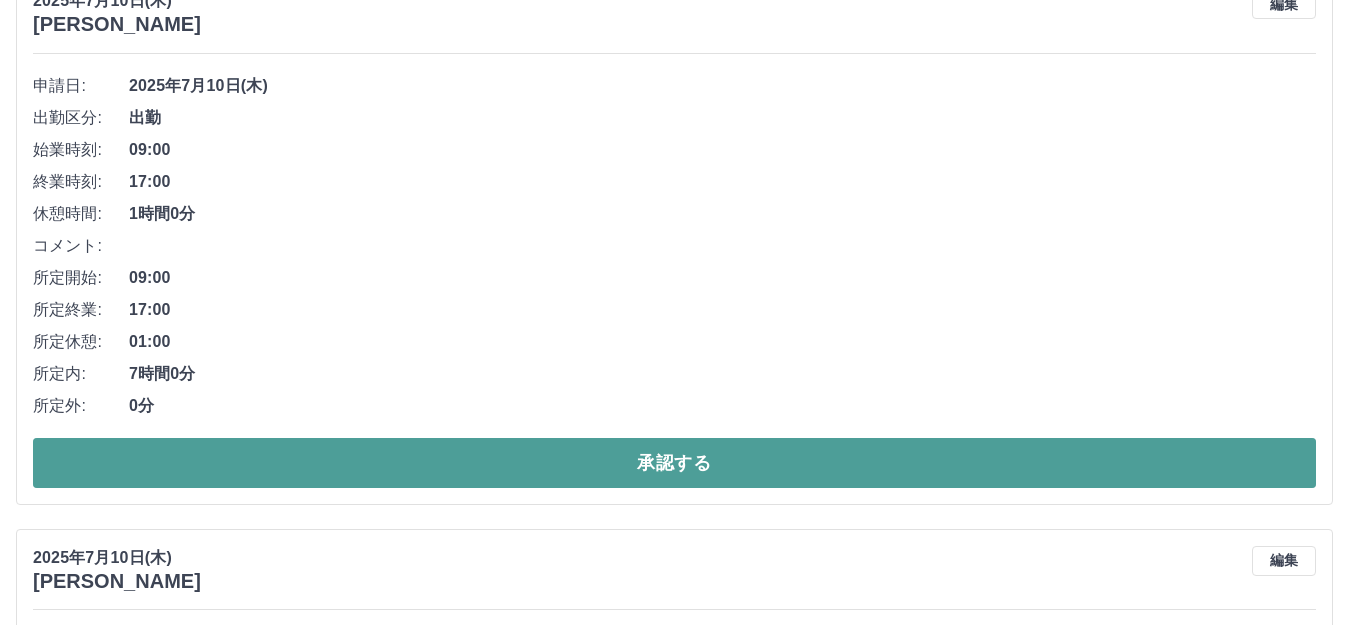 click on "承認する" at bounding box center [674, 463] 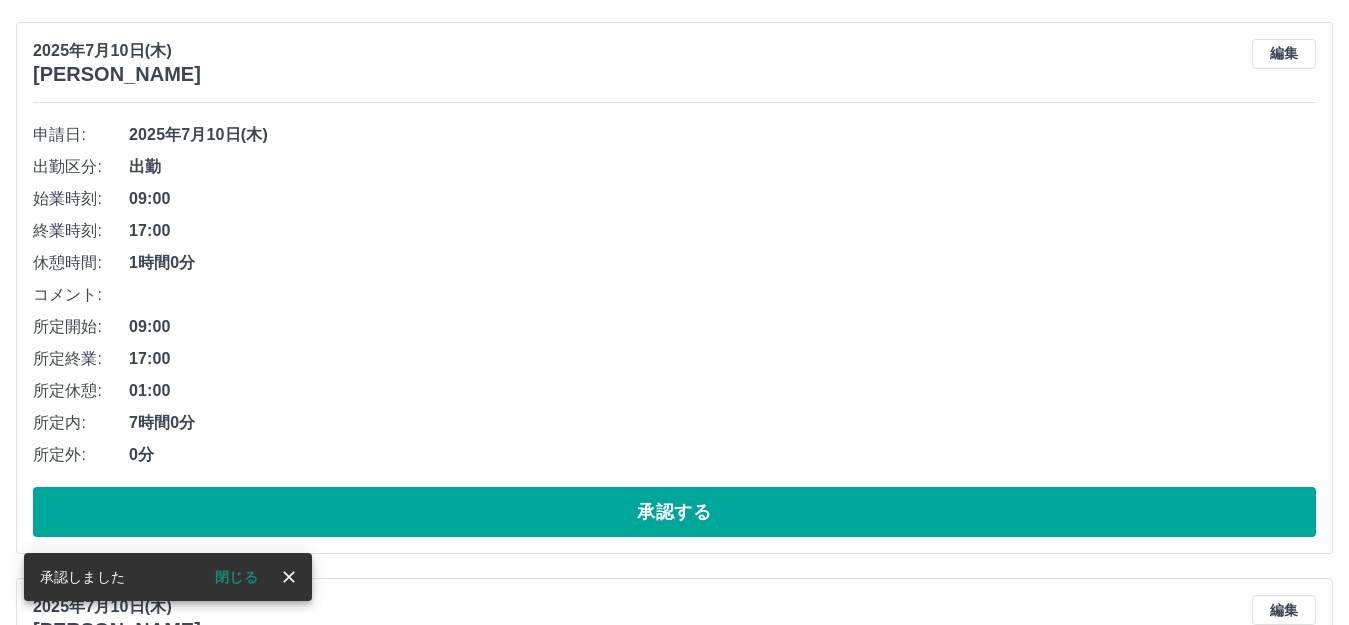 scroll, scrollTop: 1343, scrollLeft: 0, axis: vertical 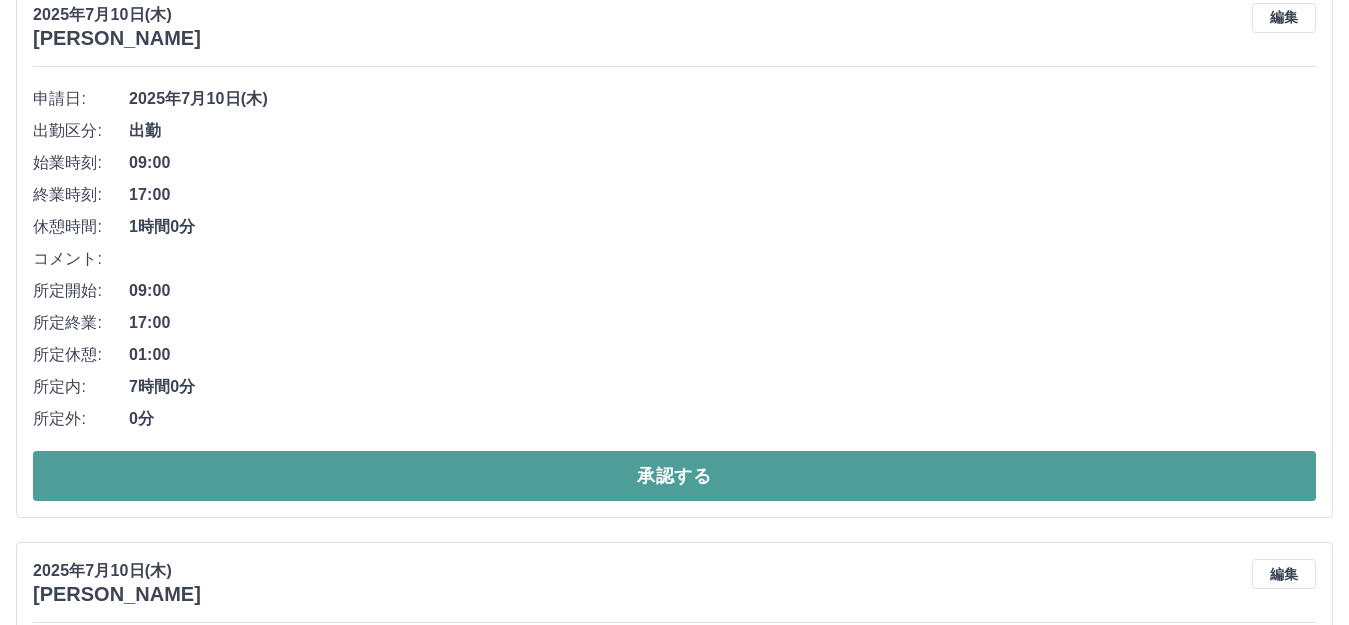 click on "承認する" at bounding box center (674, 476) 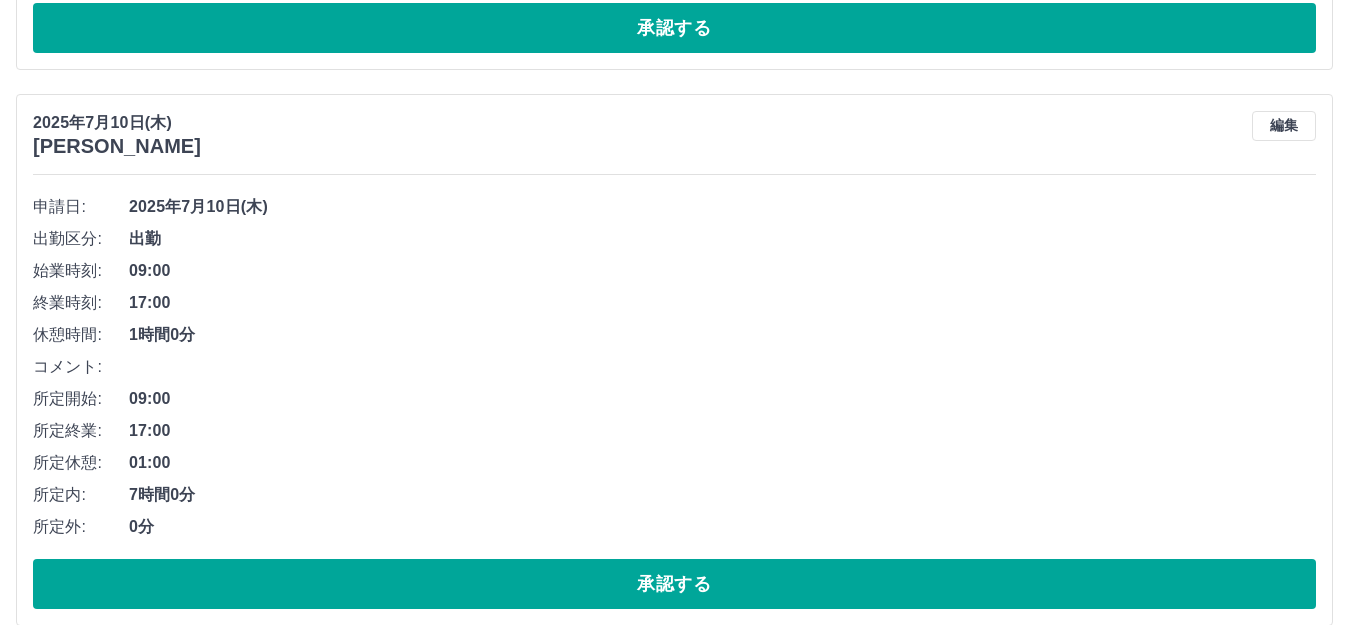 scroll, scrollTop: 1262, scrollLeft: 0, axis: vertical 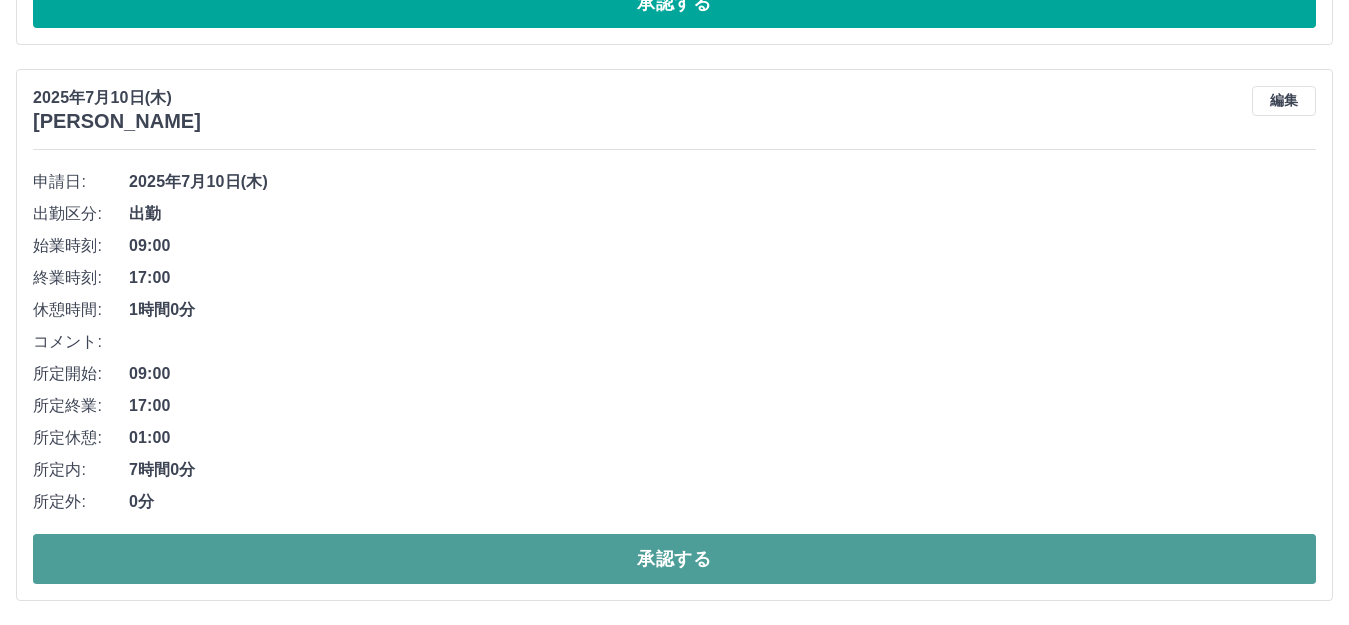 click on "承認する" at bounding box center [674, 559] 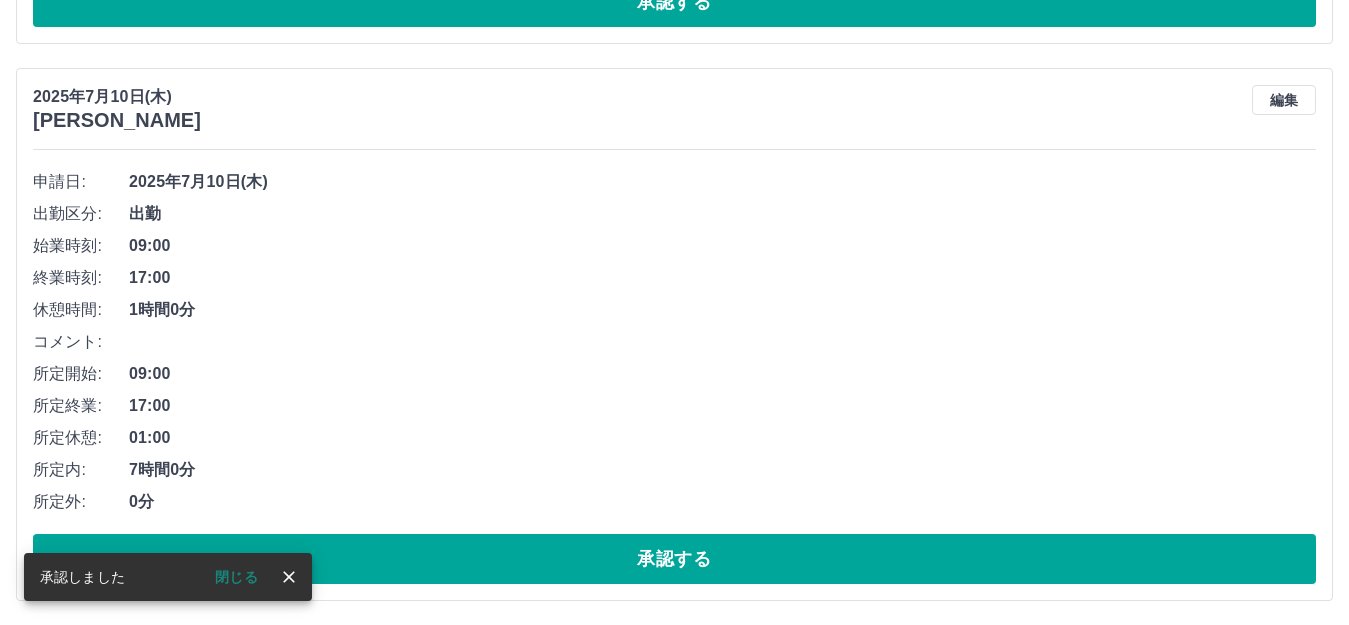 scroll, scrollTop: 706, scrollLeft: 0, axis: vertical 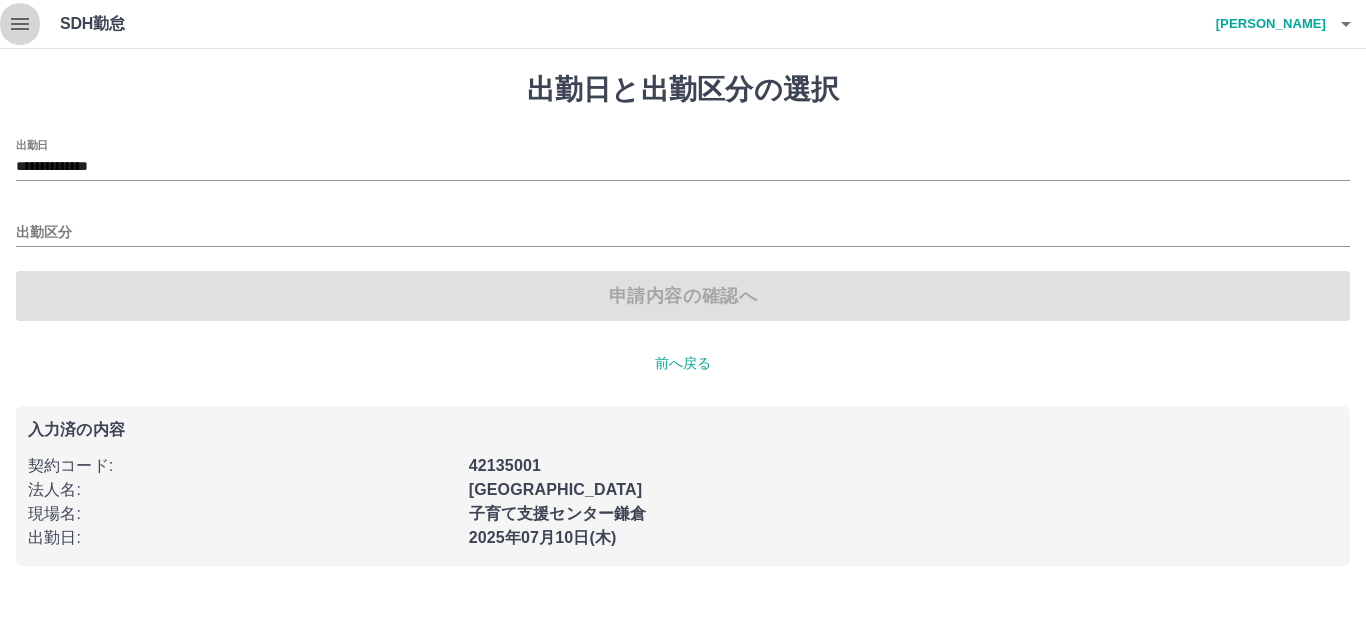 click 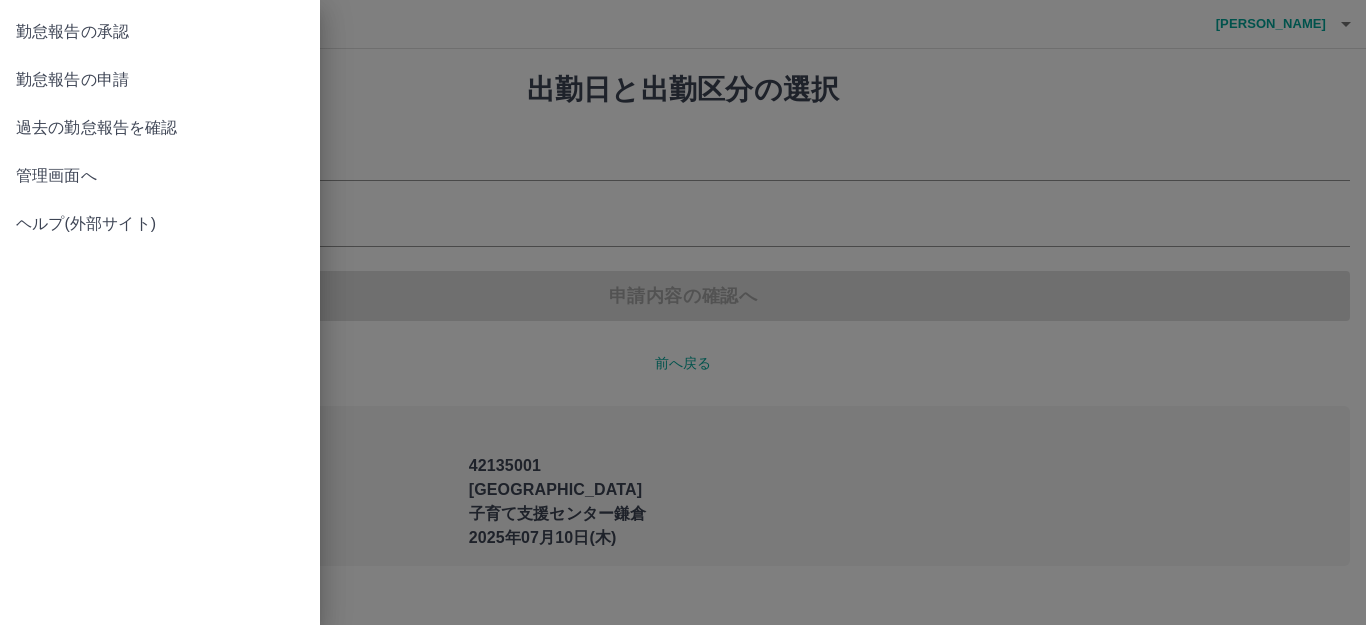 click on "勤怠報告の申請" at bounding box center [160, 80] 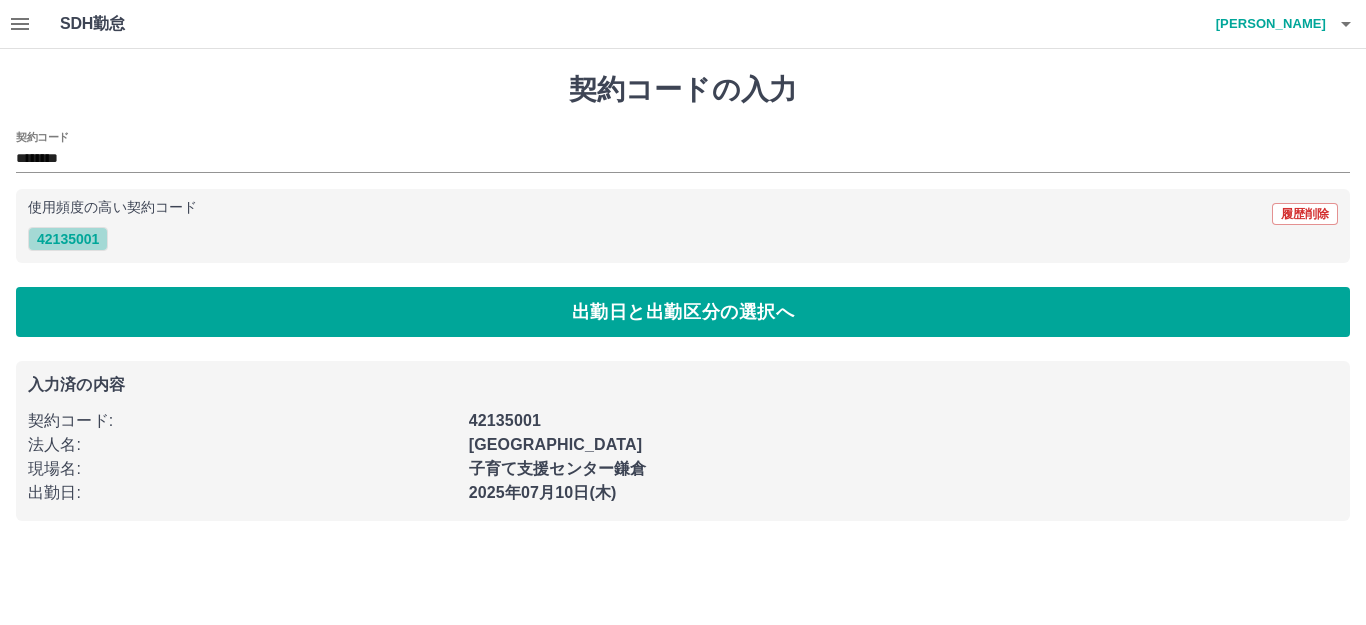 click on "42135001" at bounding box center (68, 239) 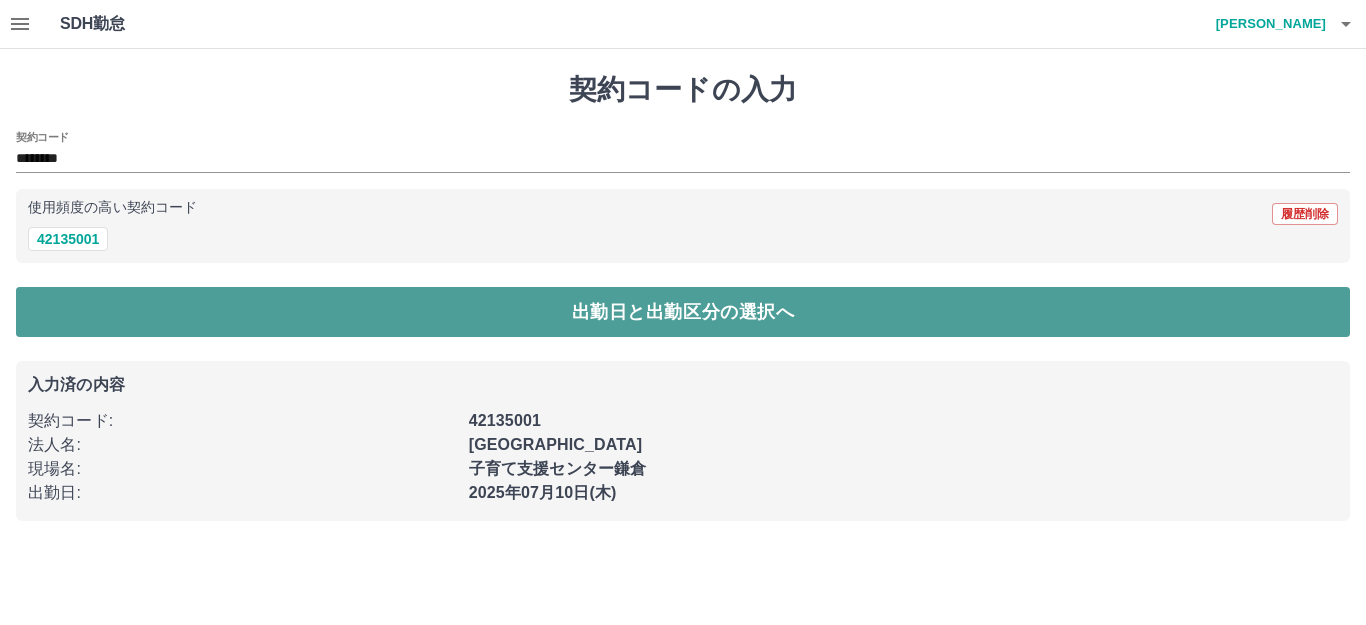 click on "出勤日と出勤区分の選択へ" at bounding box center [683, 312] 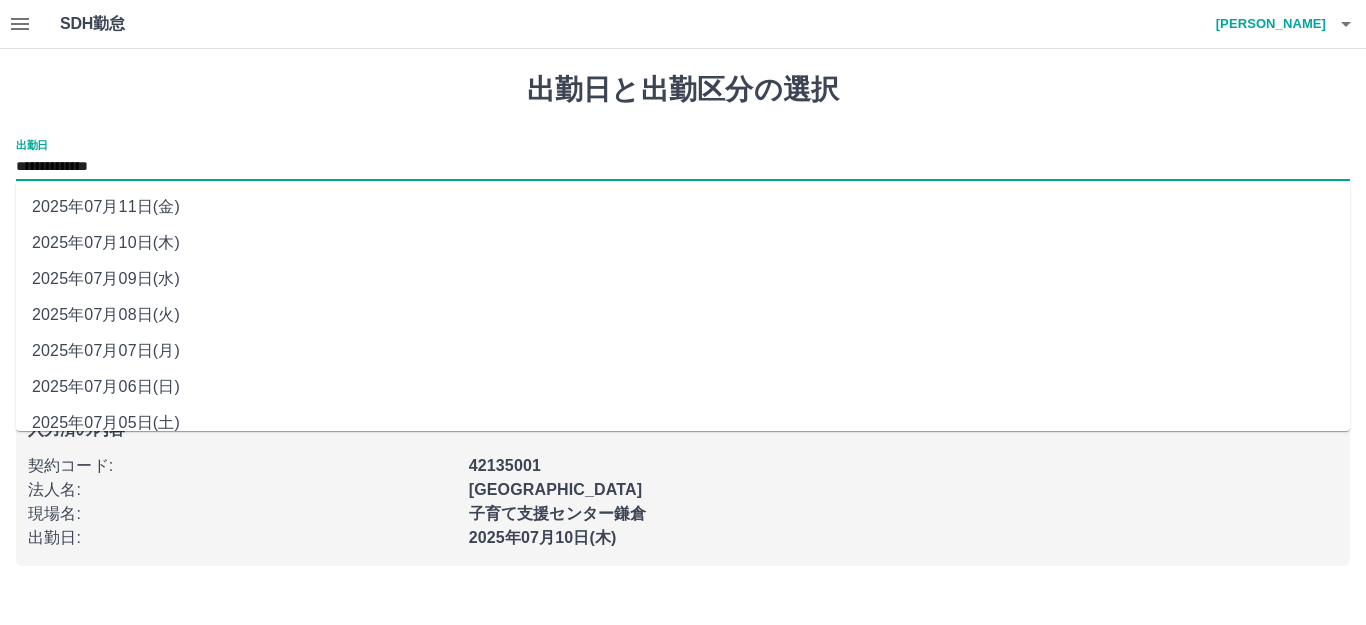 click on "**********" at bounding box center [683, 167] 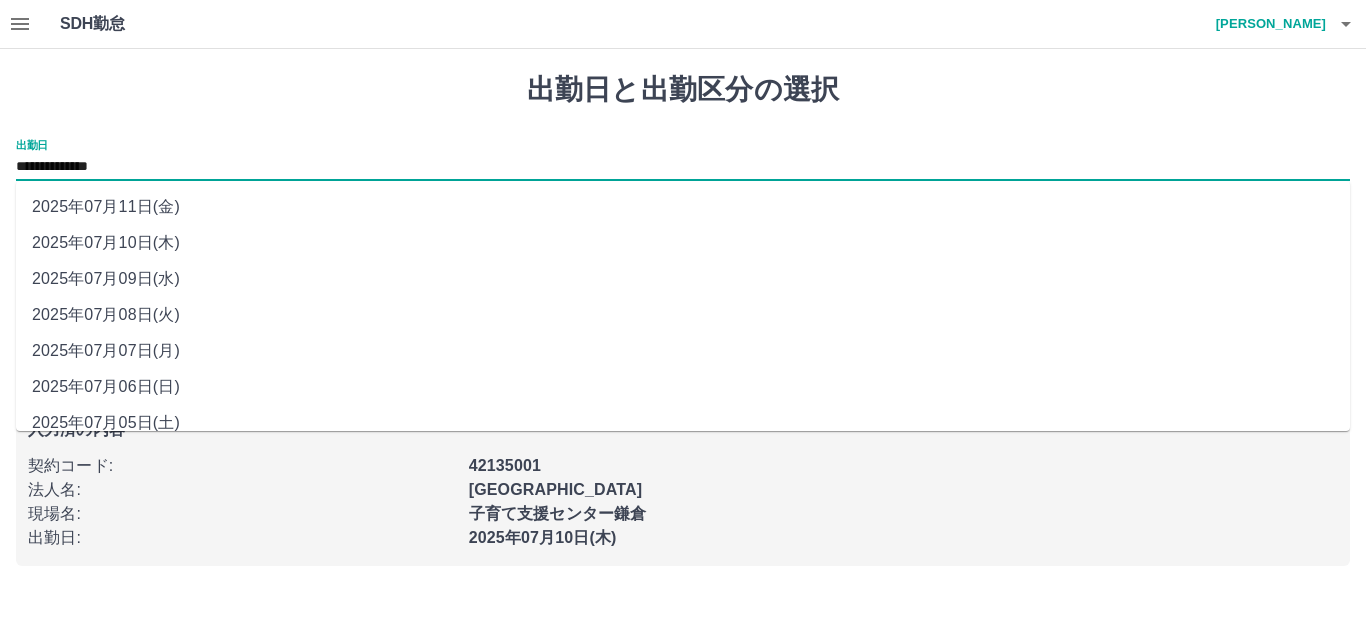 click on "2025年07月11日(金)" at bounding box center (683, 207) 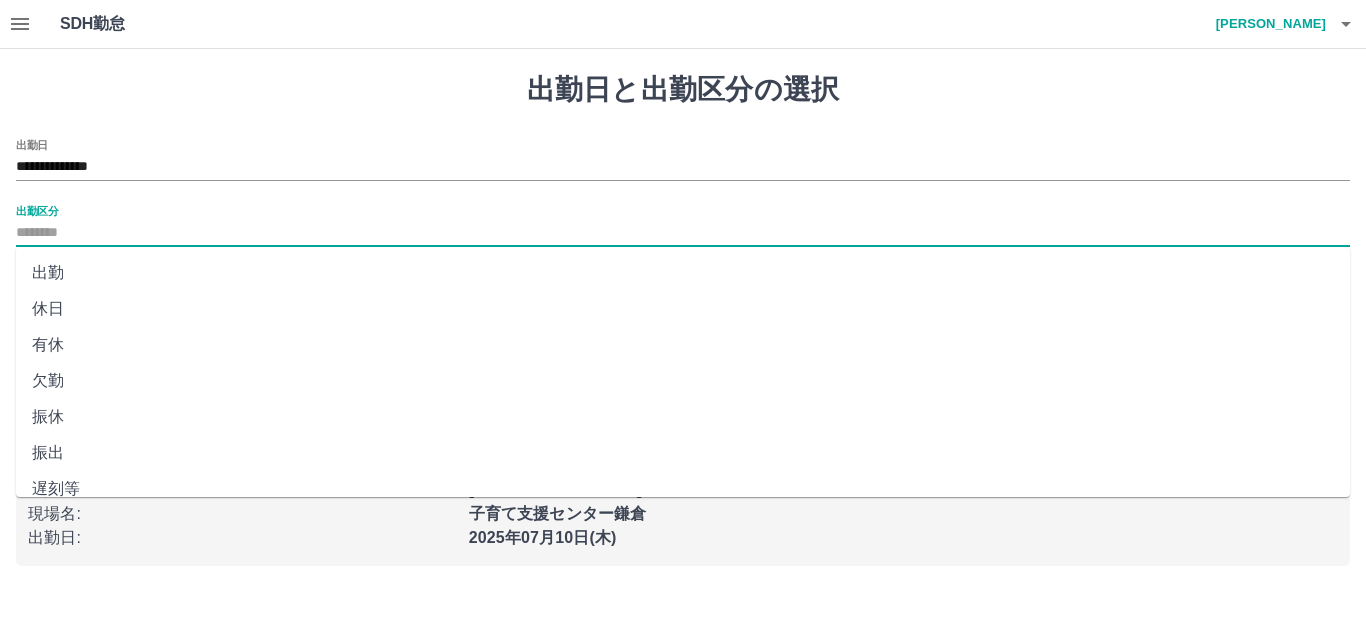click on "出勤区分" at bounding box center [683, 233] 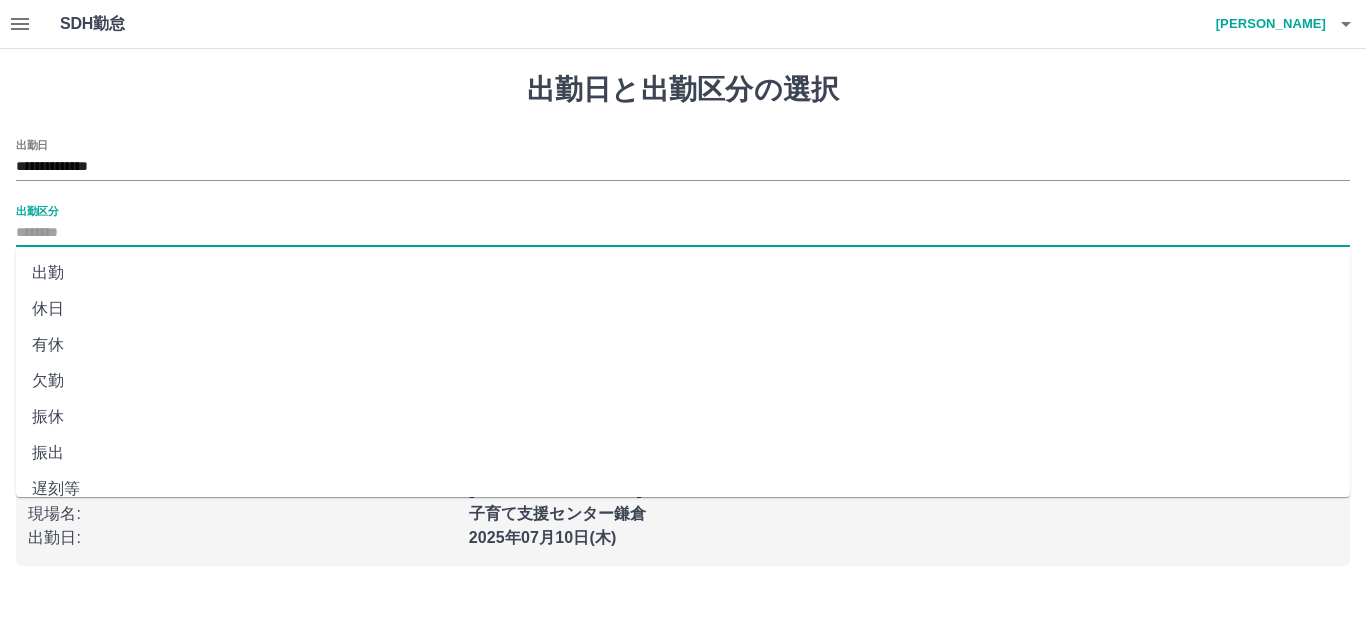 click on "出勤" at bounding box center [683, 273] 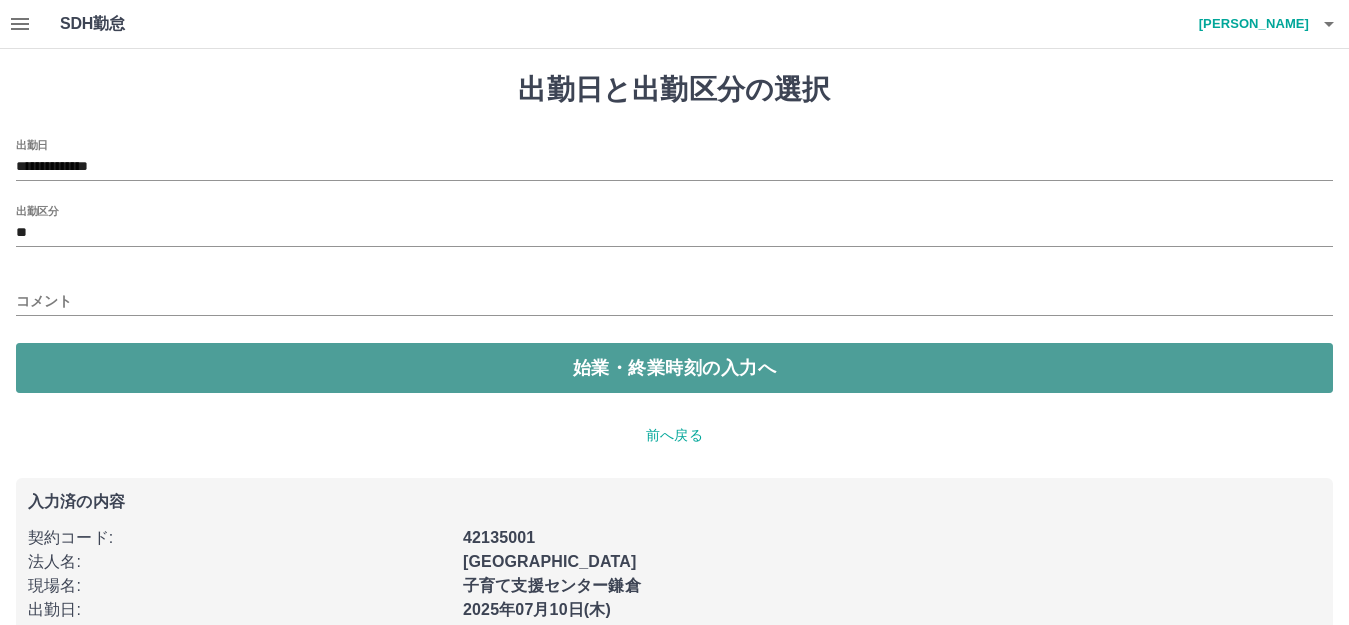 click on "始業・終業時刻の入力へ" at bounding box center (674, 368) 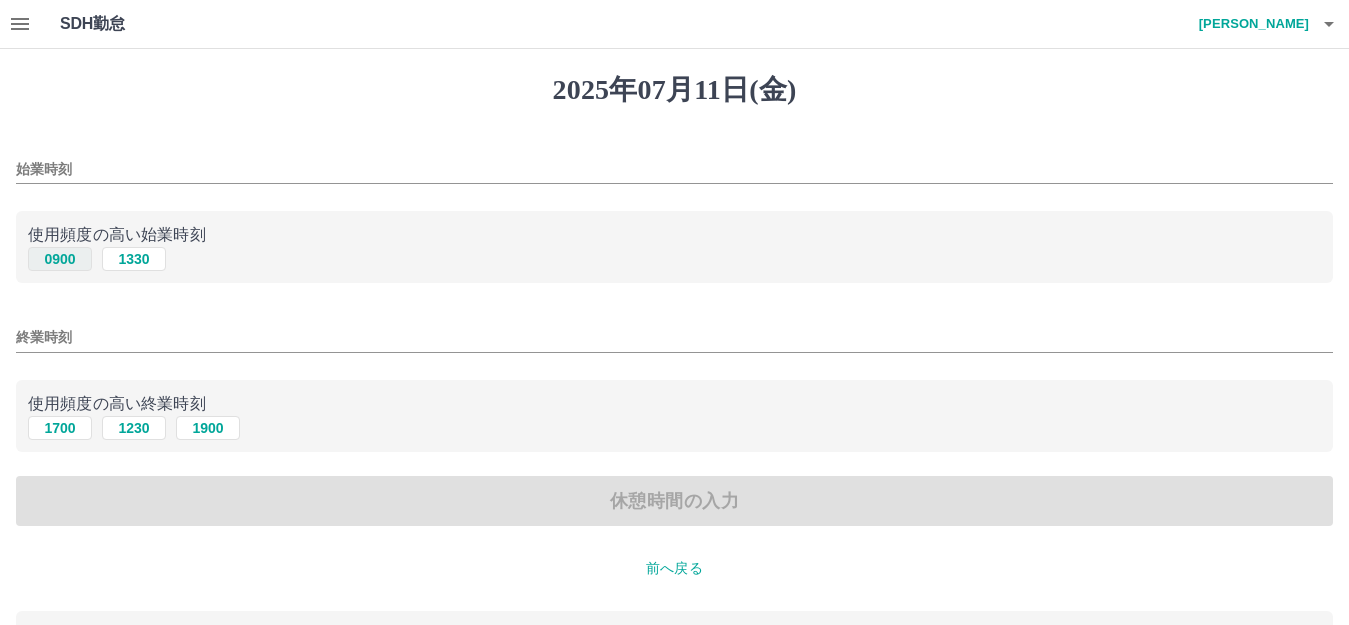 click on "0900" at bounding box center [60, 259] 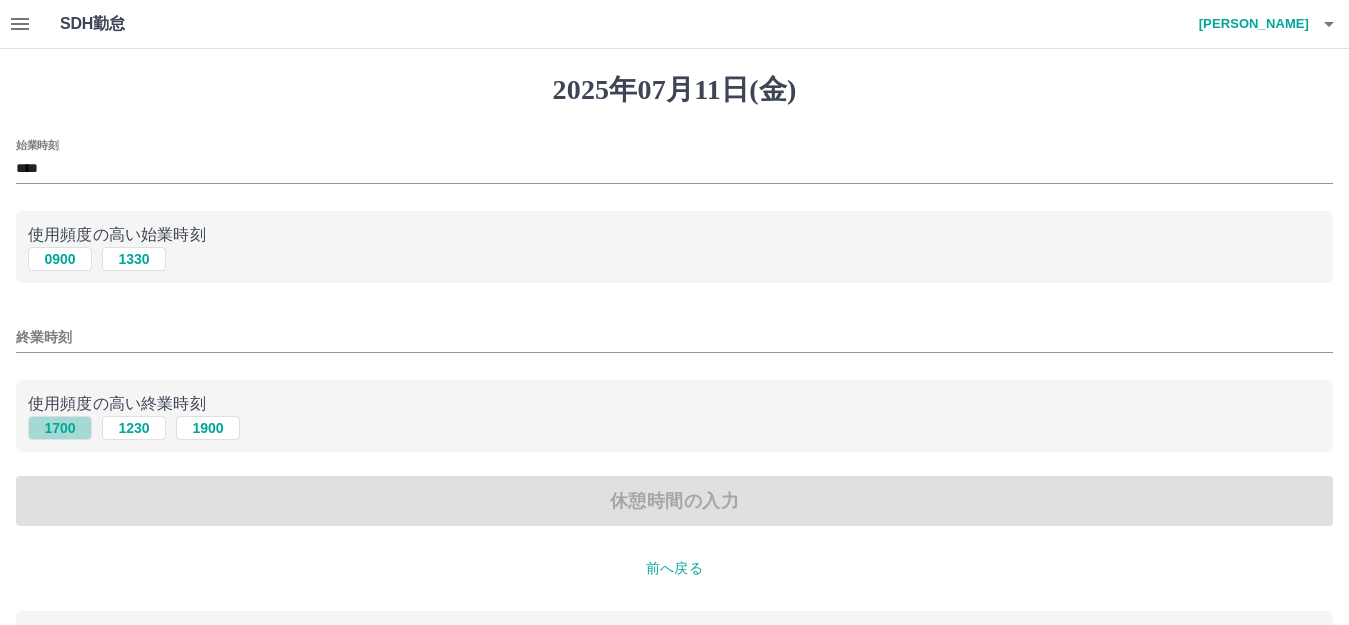 click on "1700" at bounding box center (60, 428) 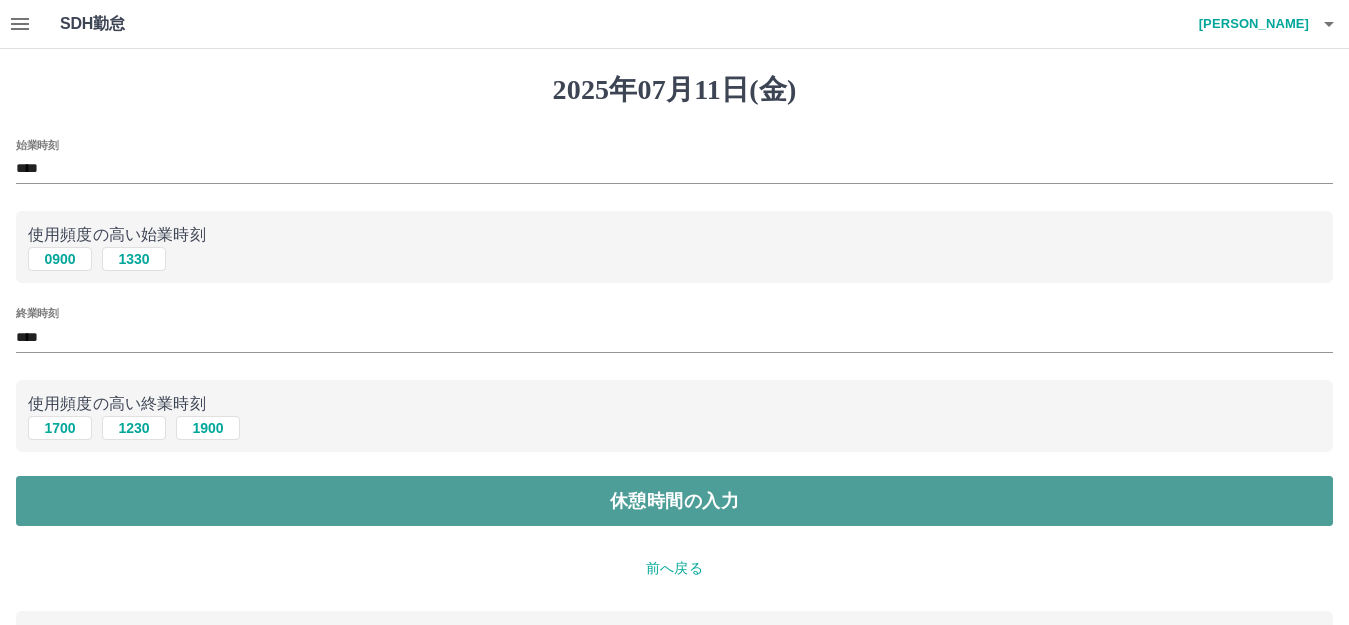 click on "休憩時間の入力" at bounding box center [674, 501] 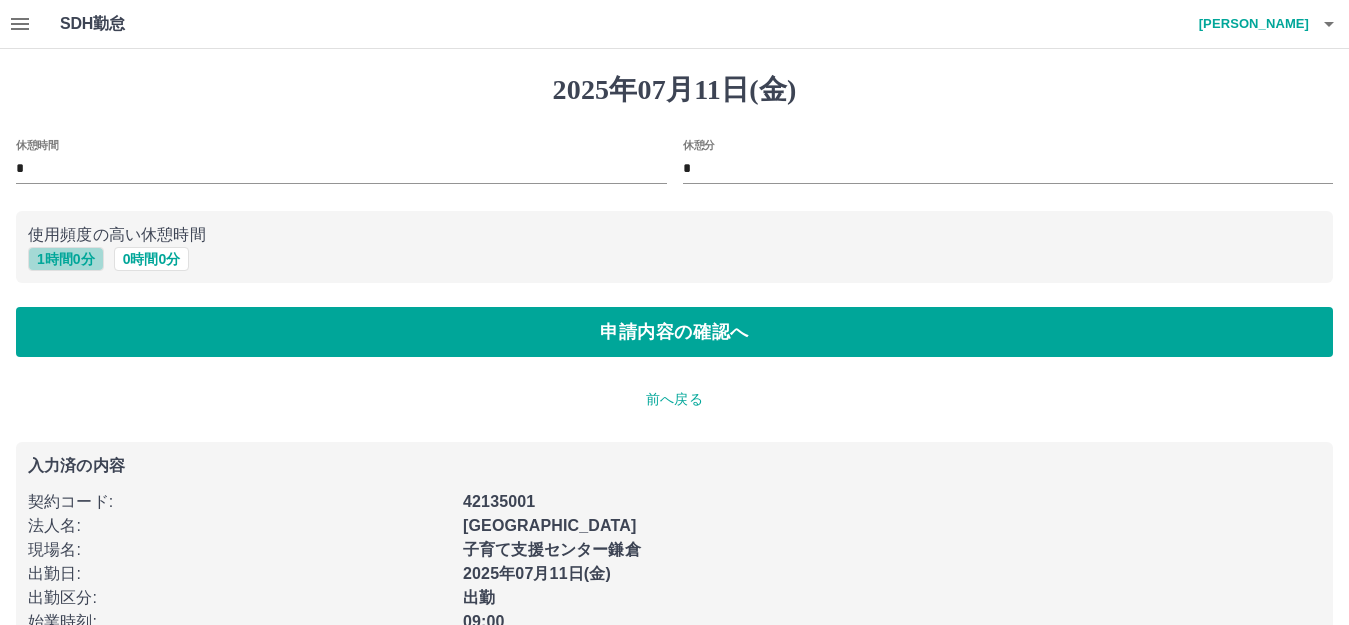 click on "1 時間 0 分" at bounding box center (66, 259) 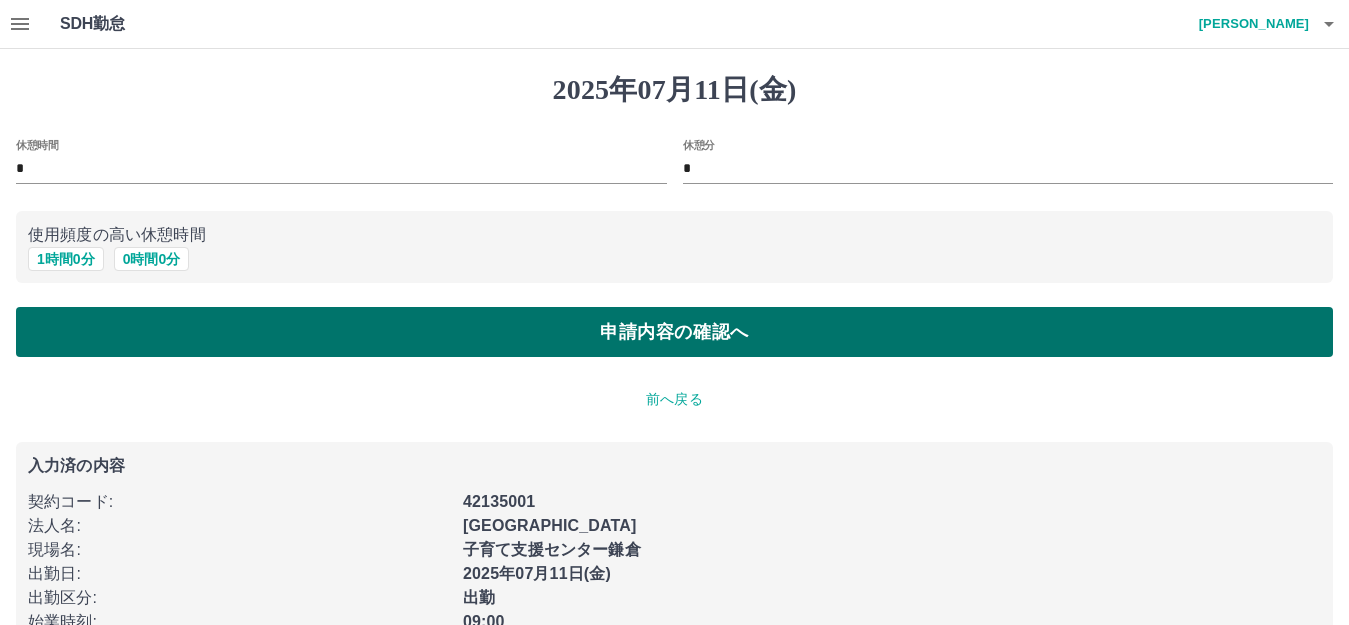 click on "申請内容の確認へ" at bounding box center [674, 332] 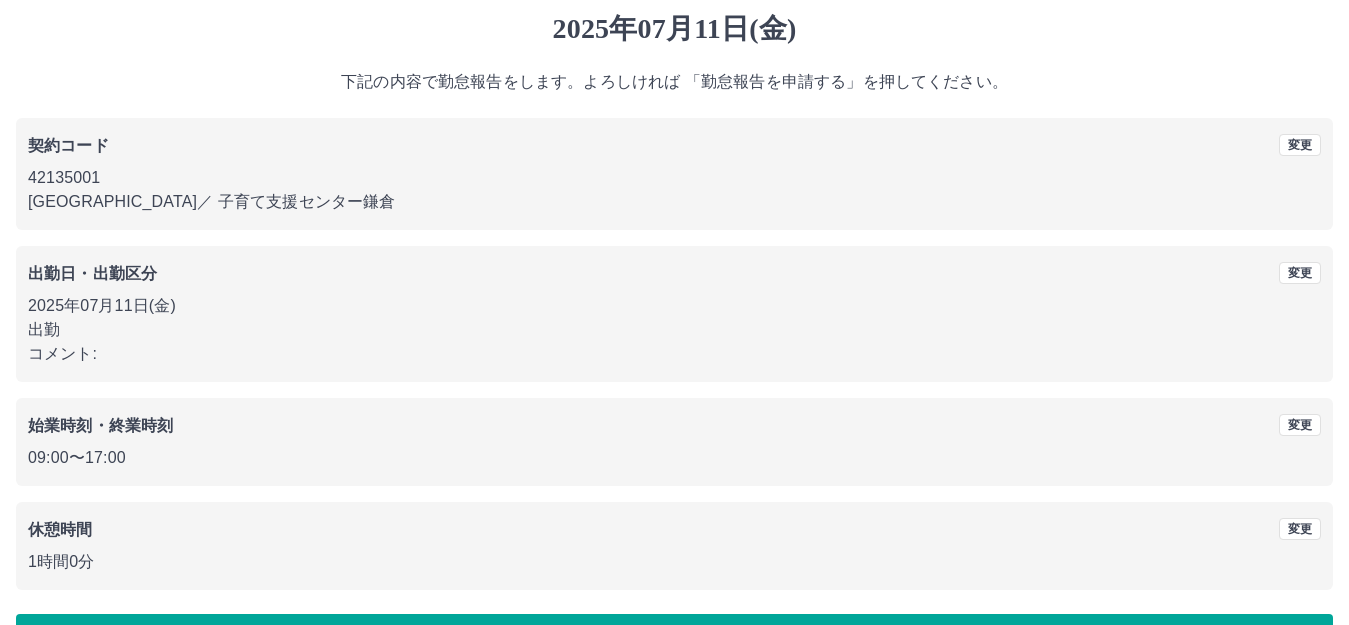 scroll, scrollTop: 124, scrollLeft: 0, axis: vertical 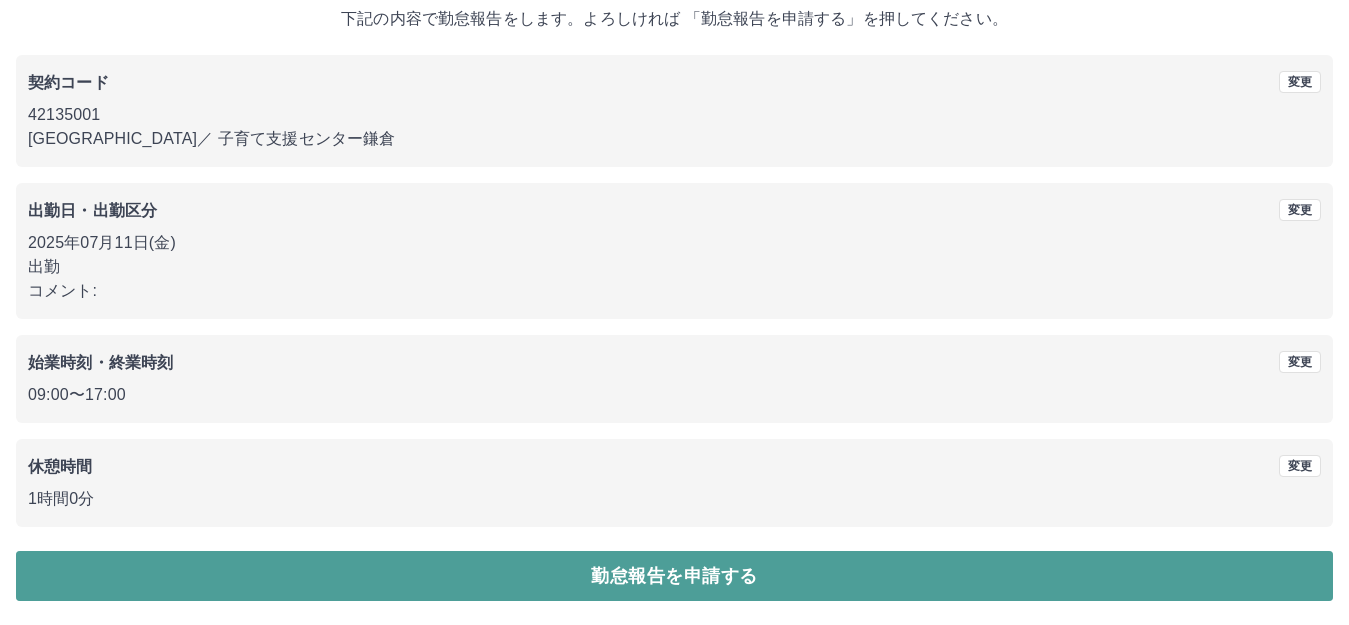 click on "勤怠報告を申請する" at bounding box center (674, 576) 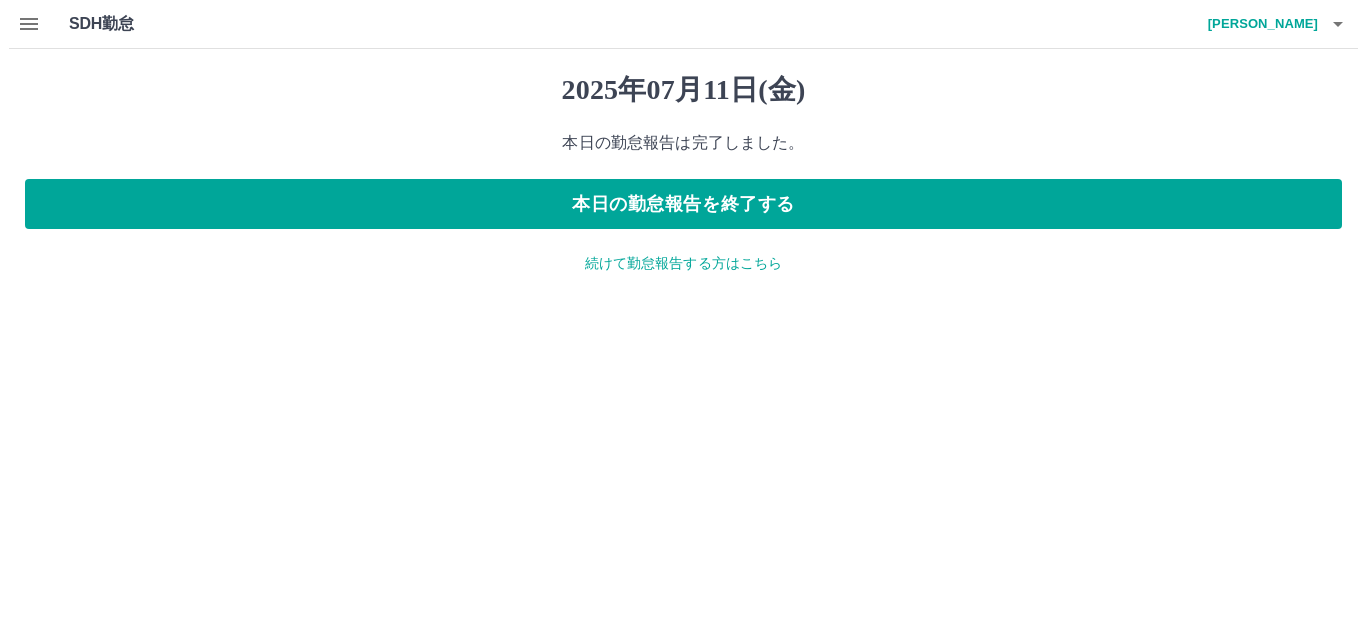 scroll, scrollTop: 0, scrollLeft: 0, axis: both 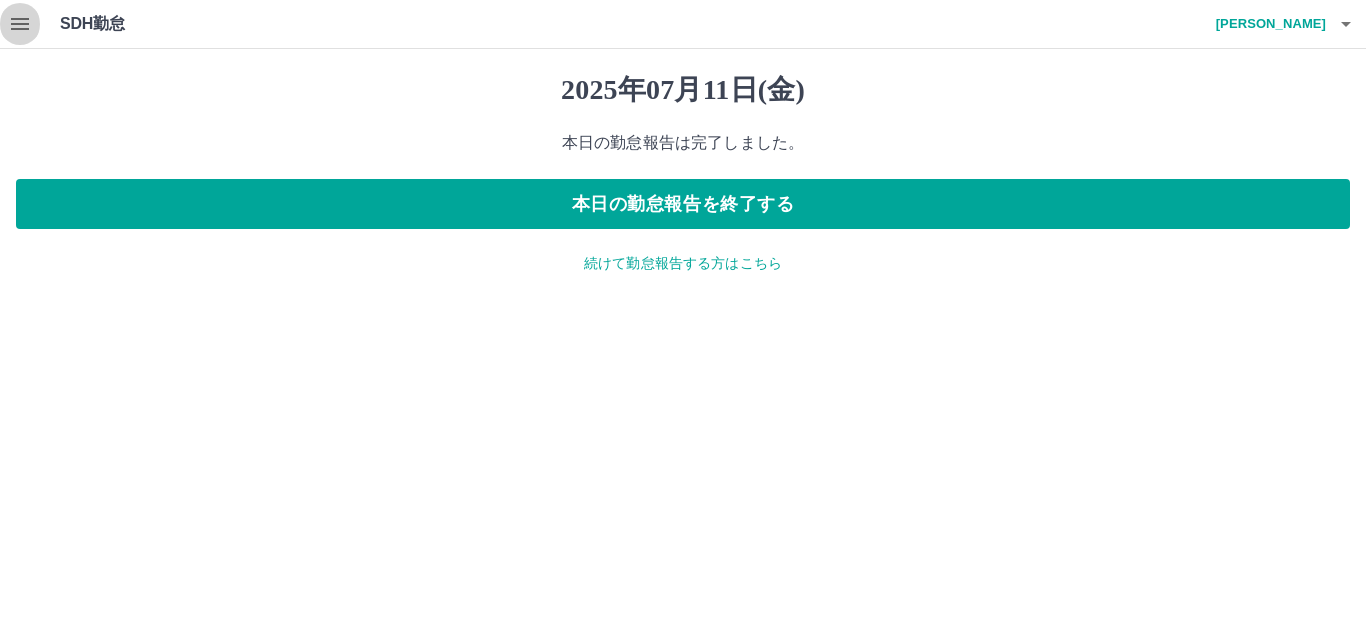 click 